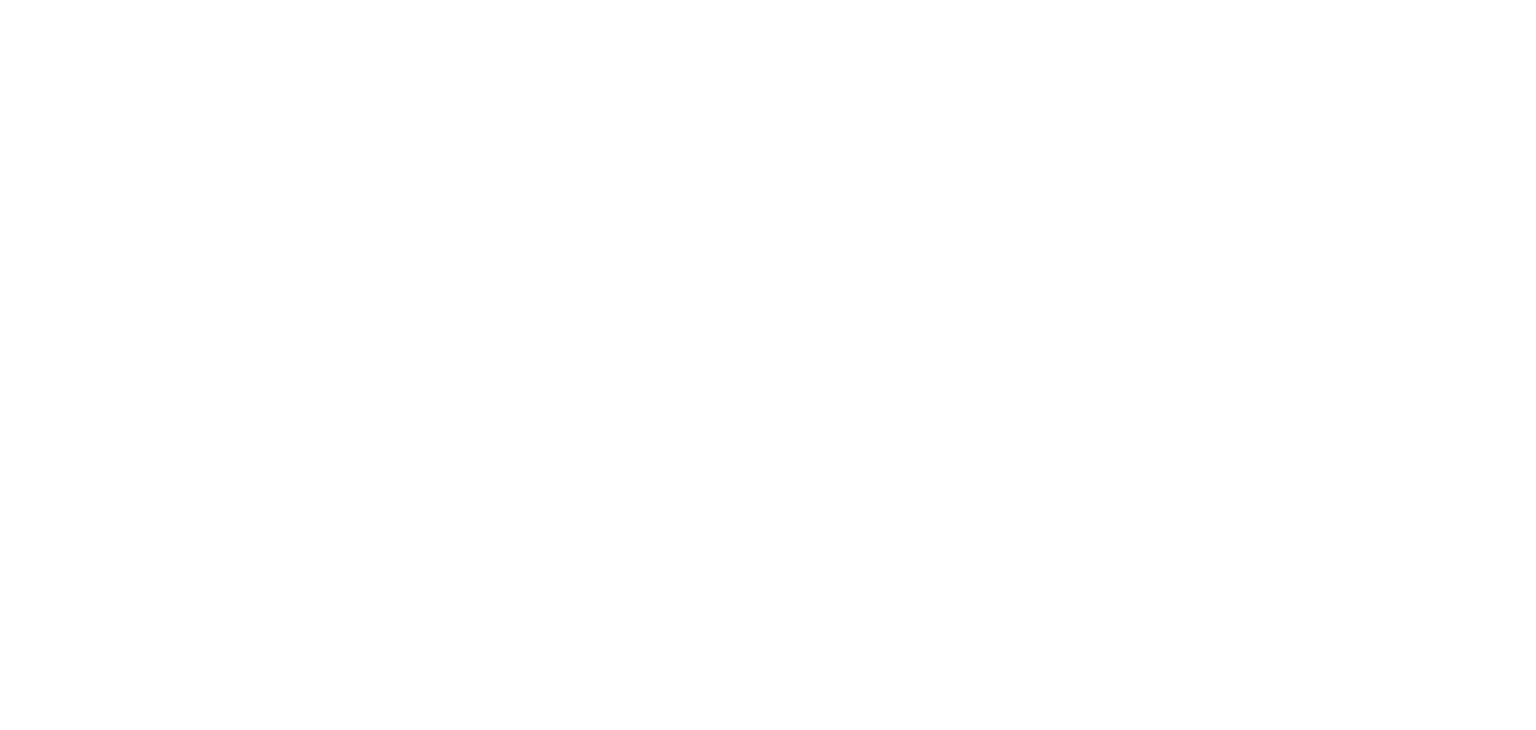 scroll, scrollTop: 0, scrollLeft: 0, axis: both 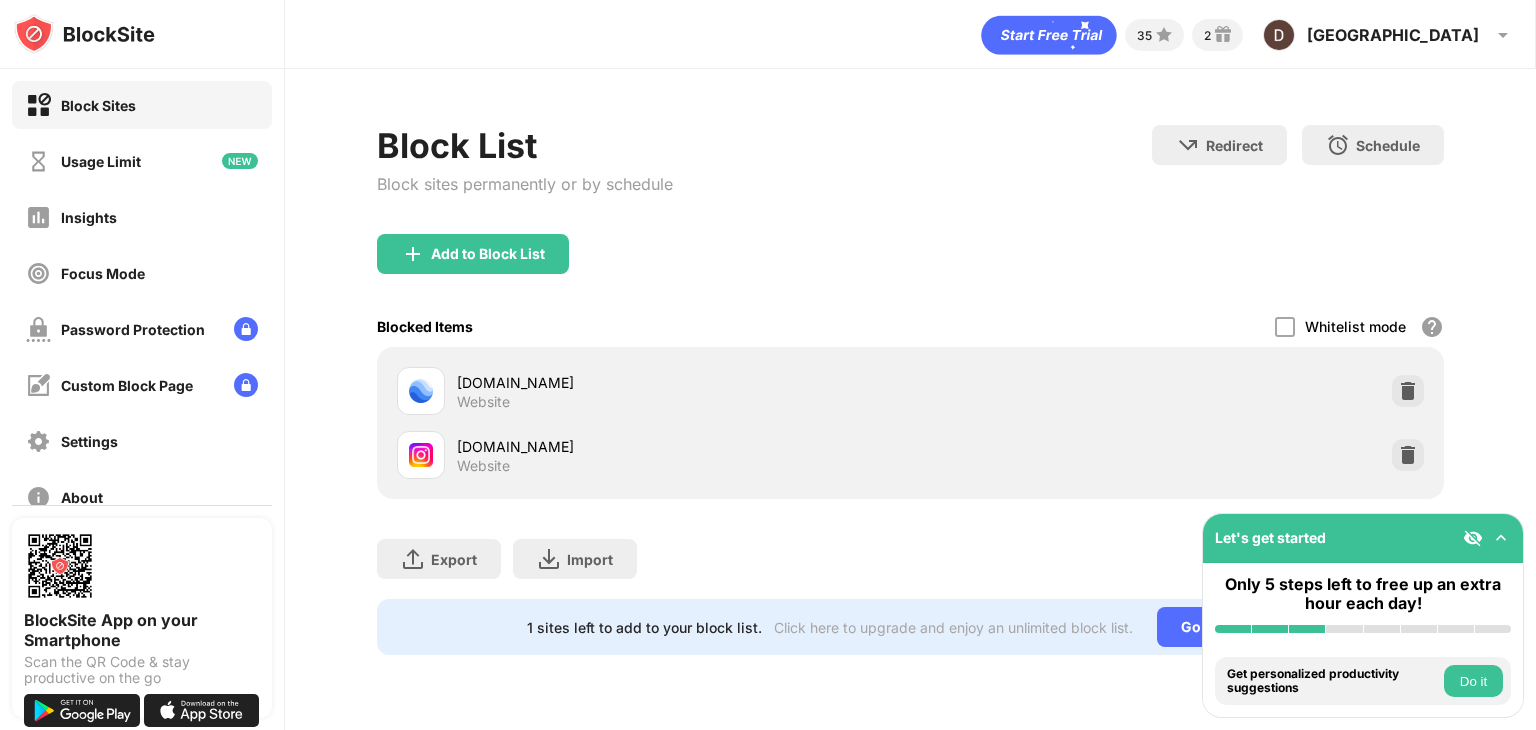 click at bounding box center [1501, 538] 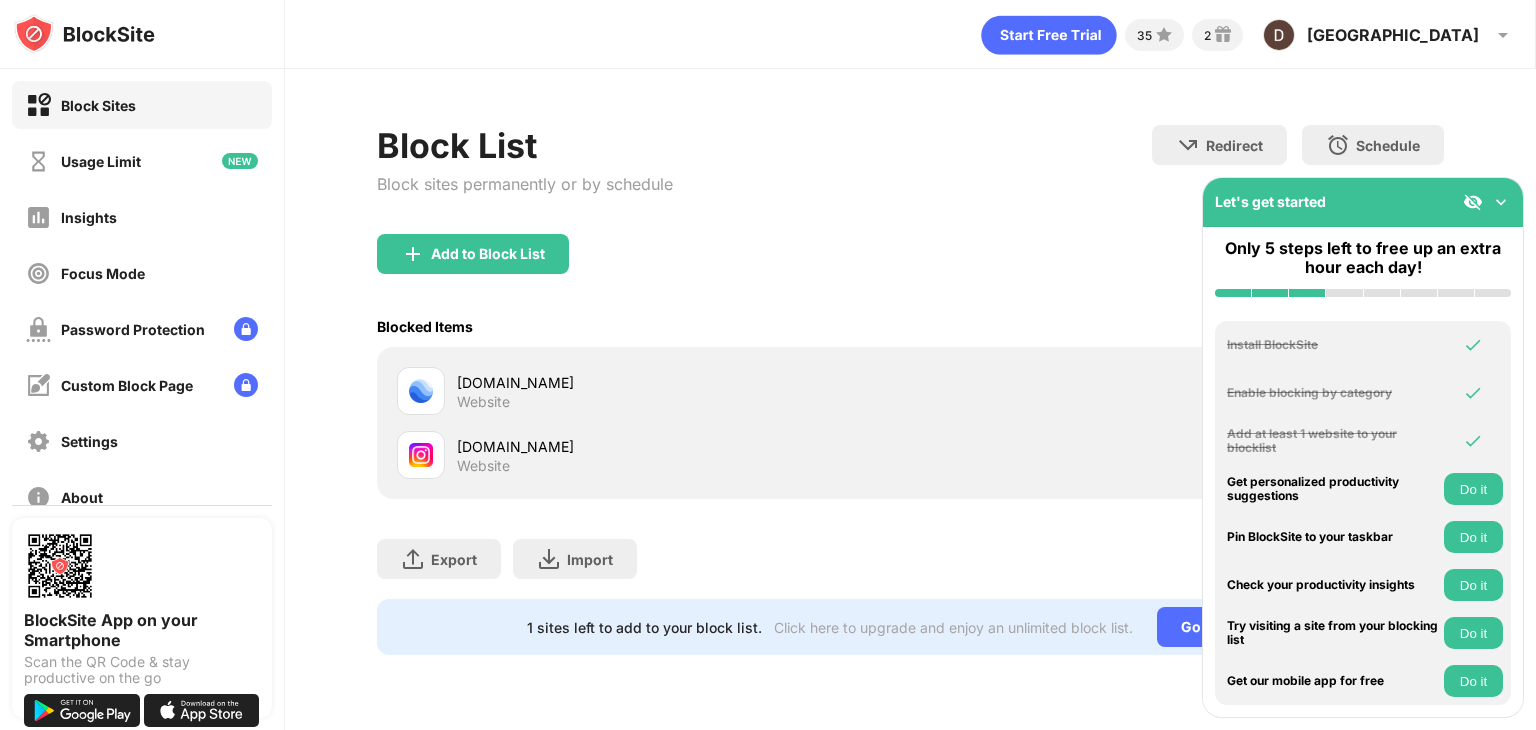 click at bounding box center (1501, 202) 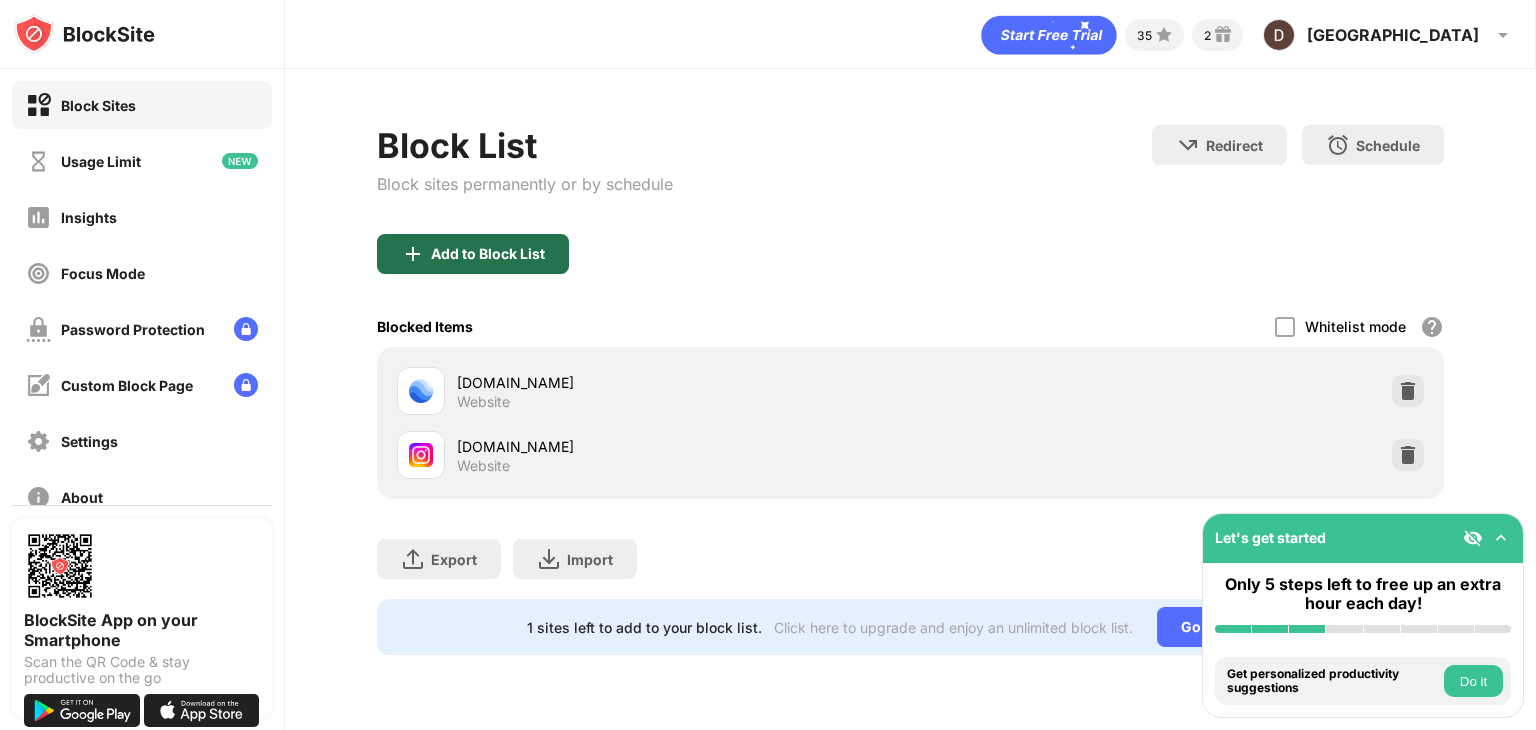 click on "Add to Block List" at bounding box center [488, 254] 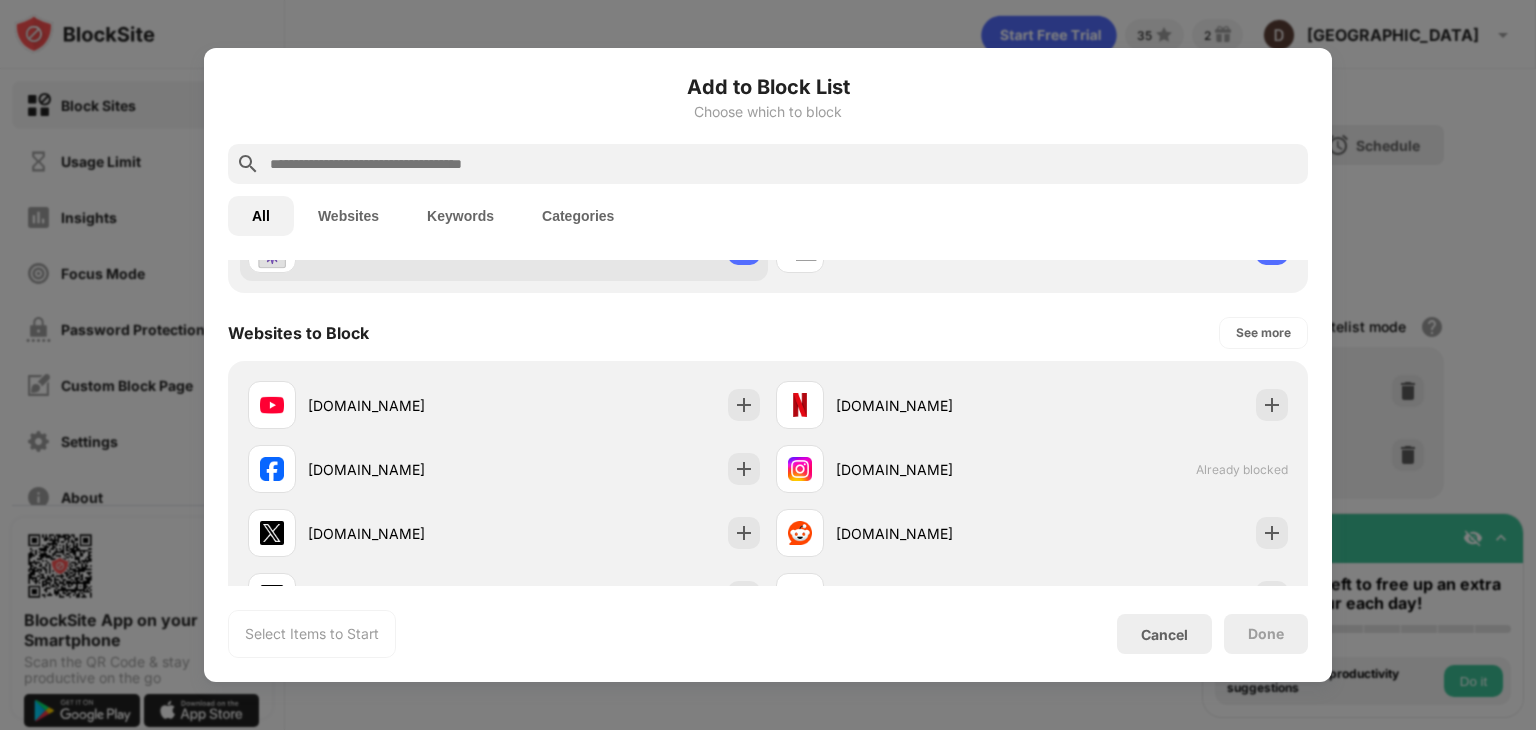 scroll, scrollTop: 240, scrollLeft: 0, axis: vertical 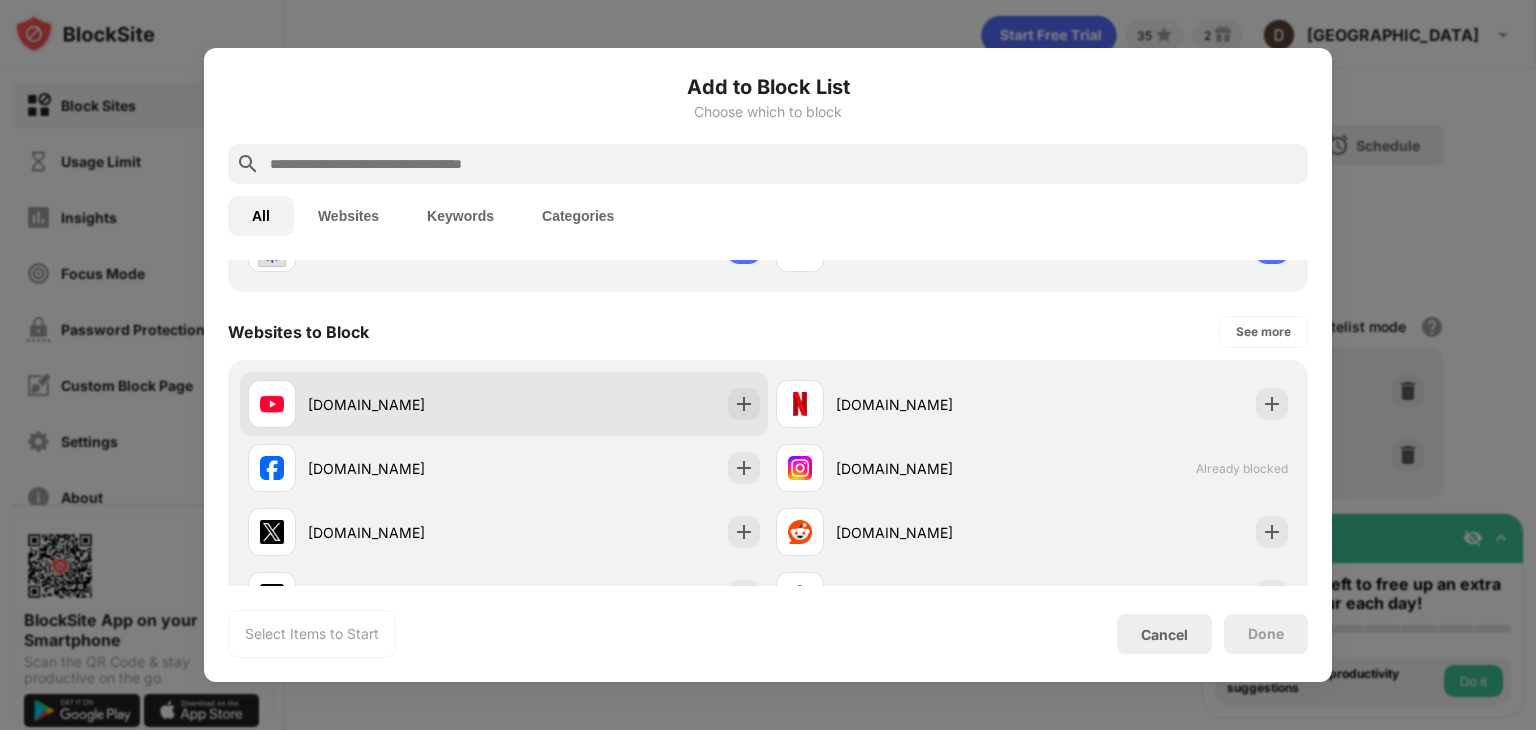 click on "youtube.com" at bounding box center (504, 404) 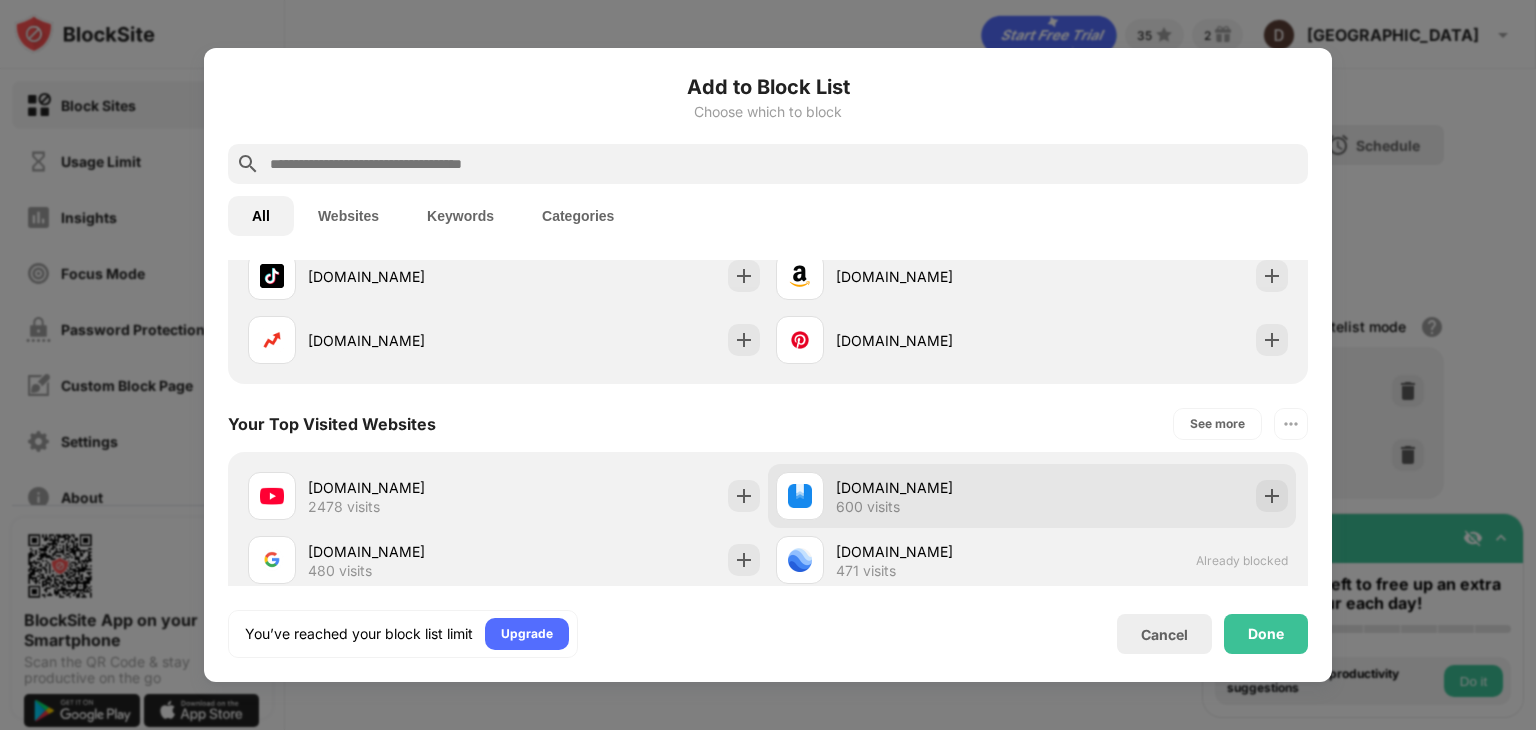 scroll, scrollTop: 560, scrollLeft: 0, axis: vertical 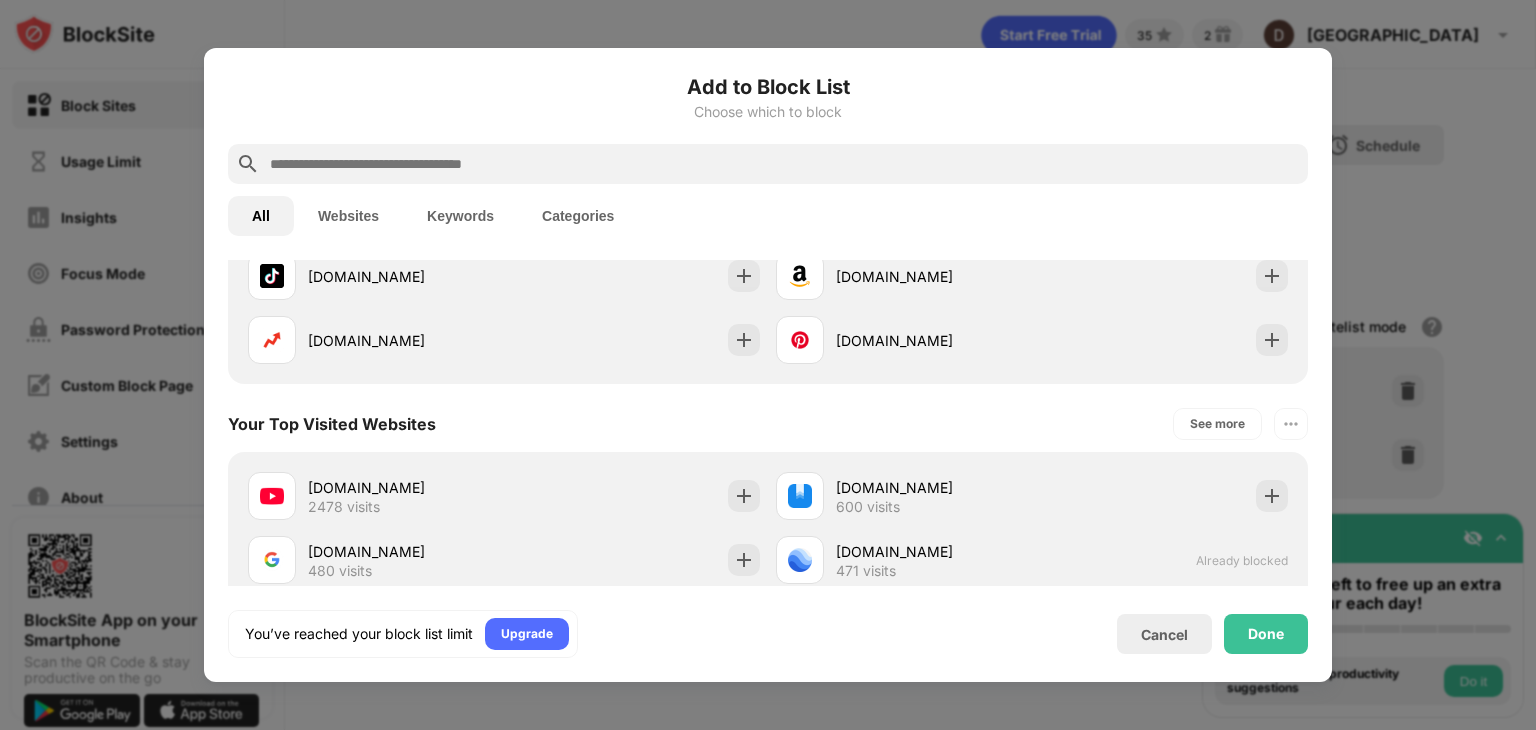 click at bounding box center [784, 164] 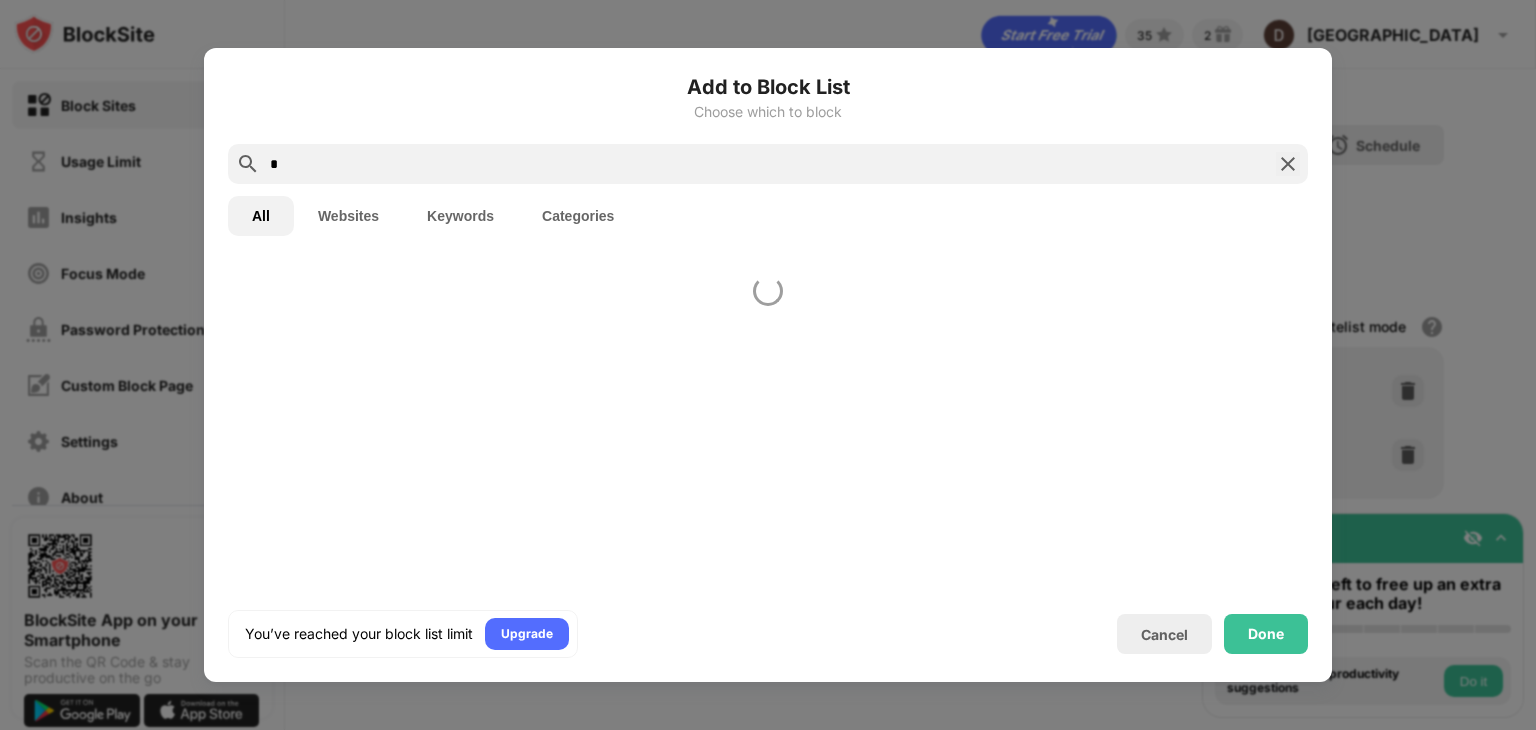 scroll, scrollTop: 0, scrollLeft: 0, axis: both 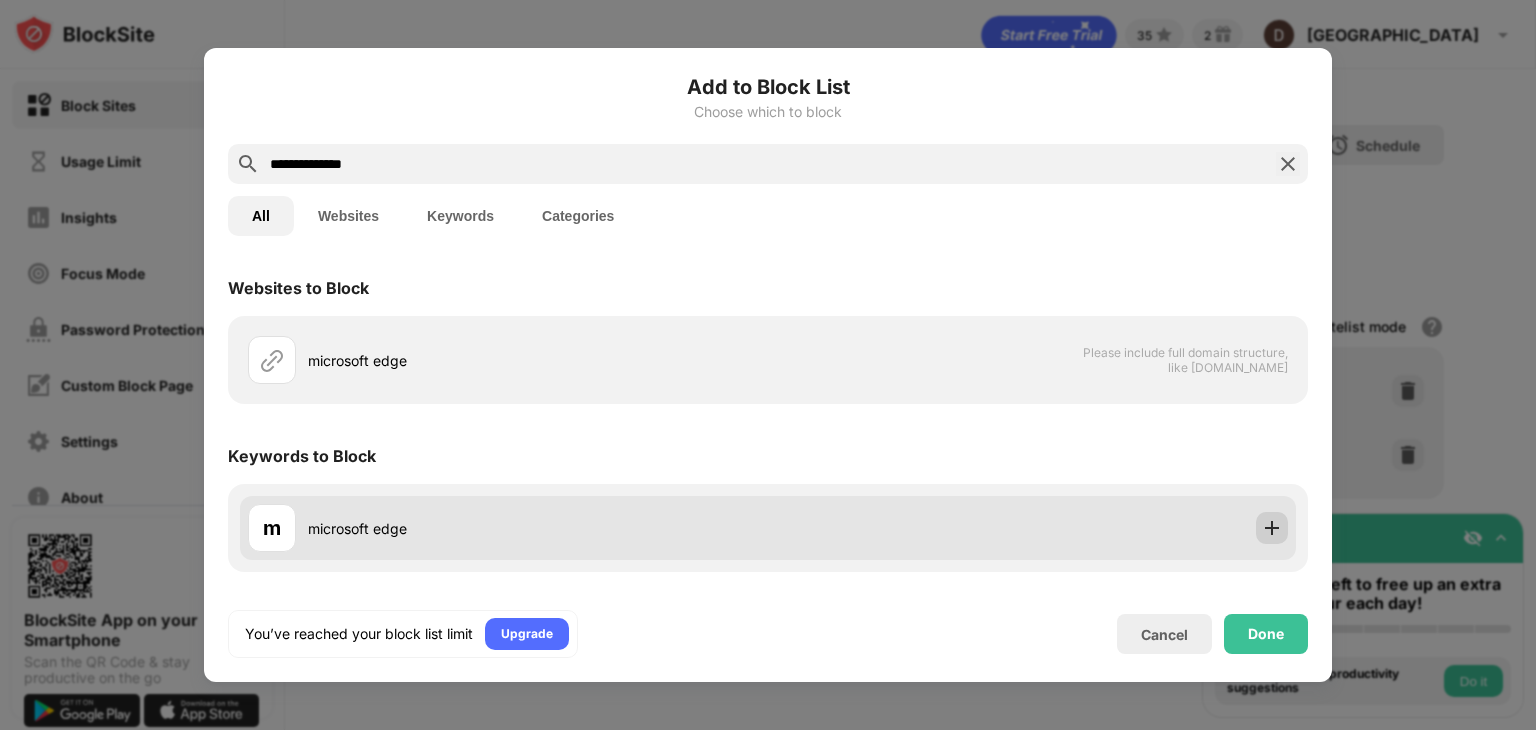 type on "**********" 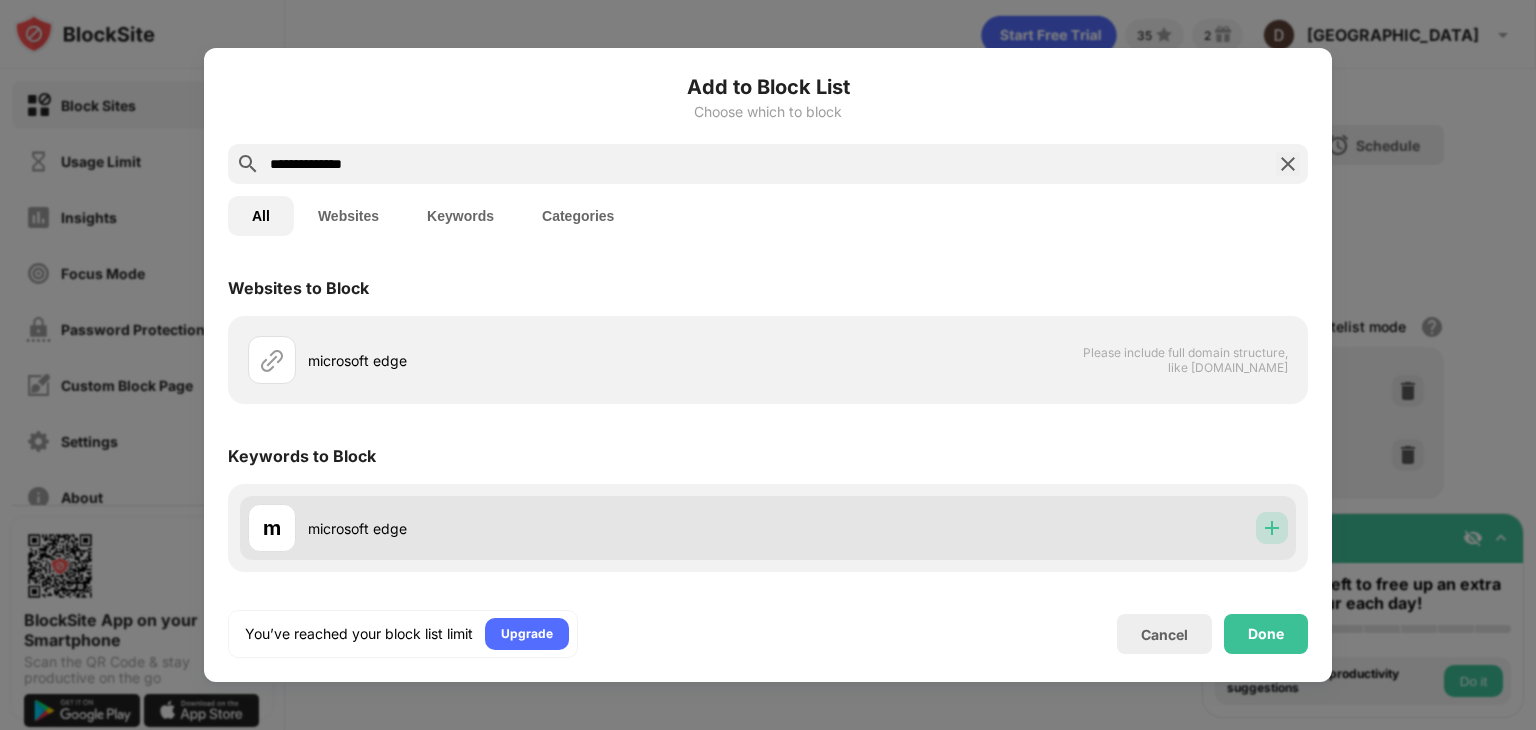 click at bounding box center (1272, 528) 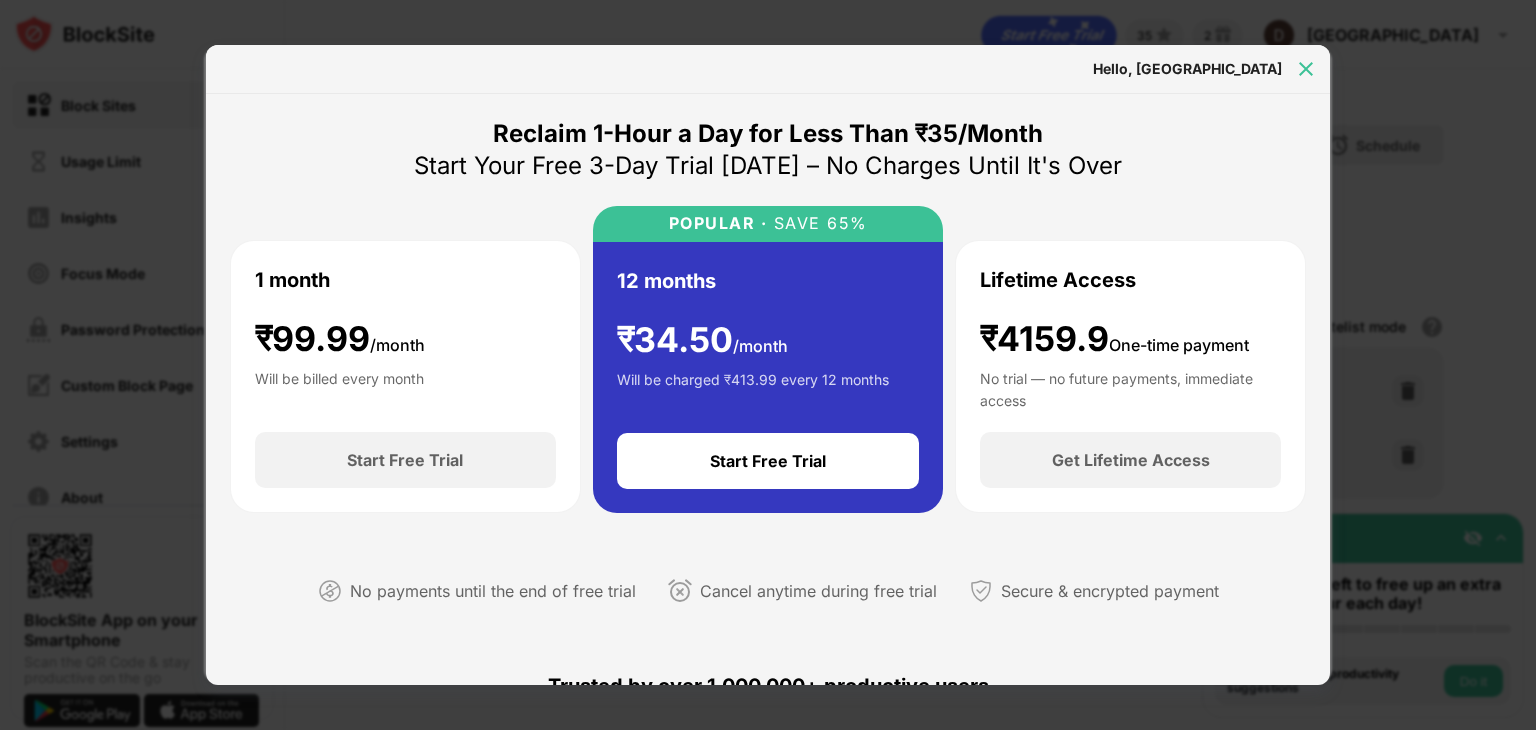 click at bounding box center [1306, 69] 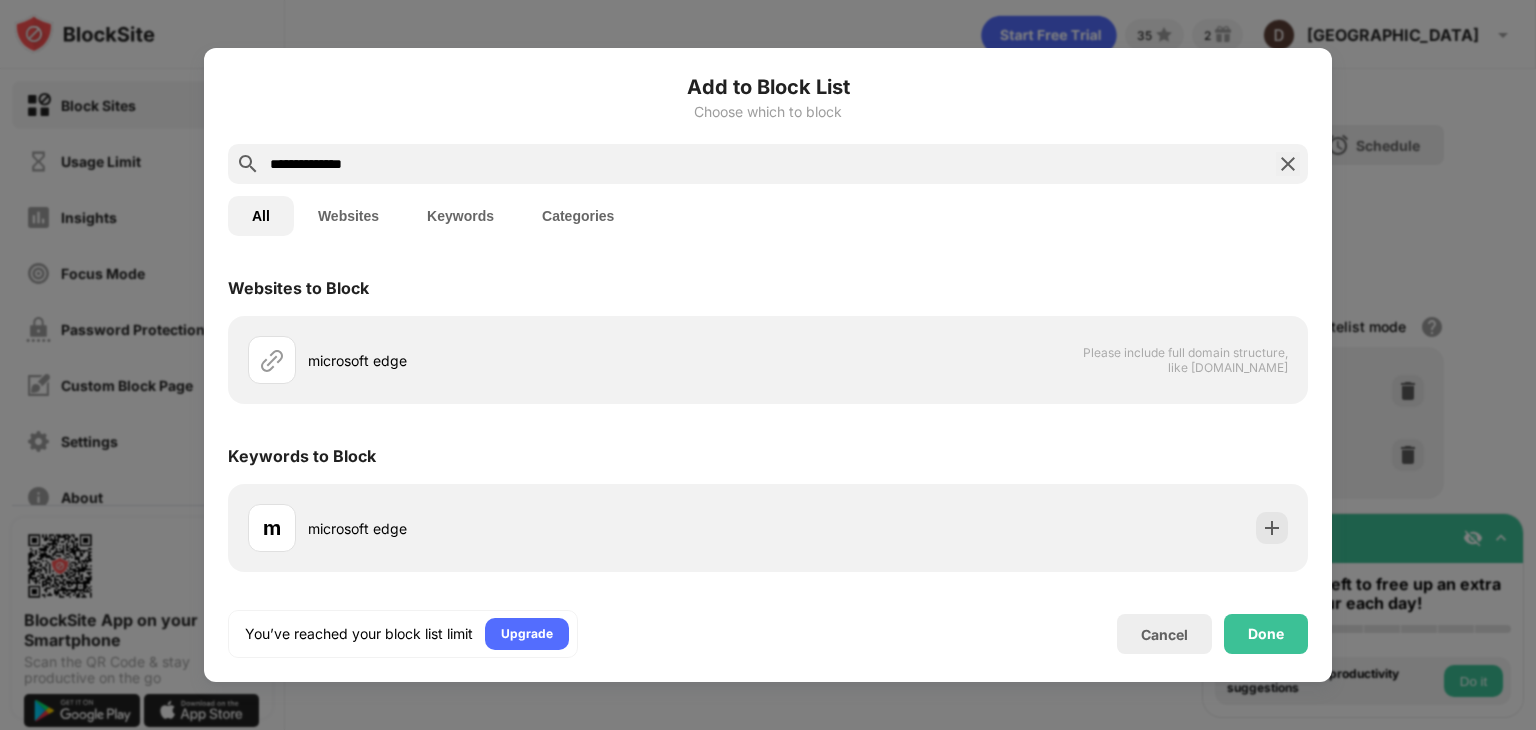 click at bounding box center [1288, 164] 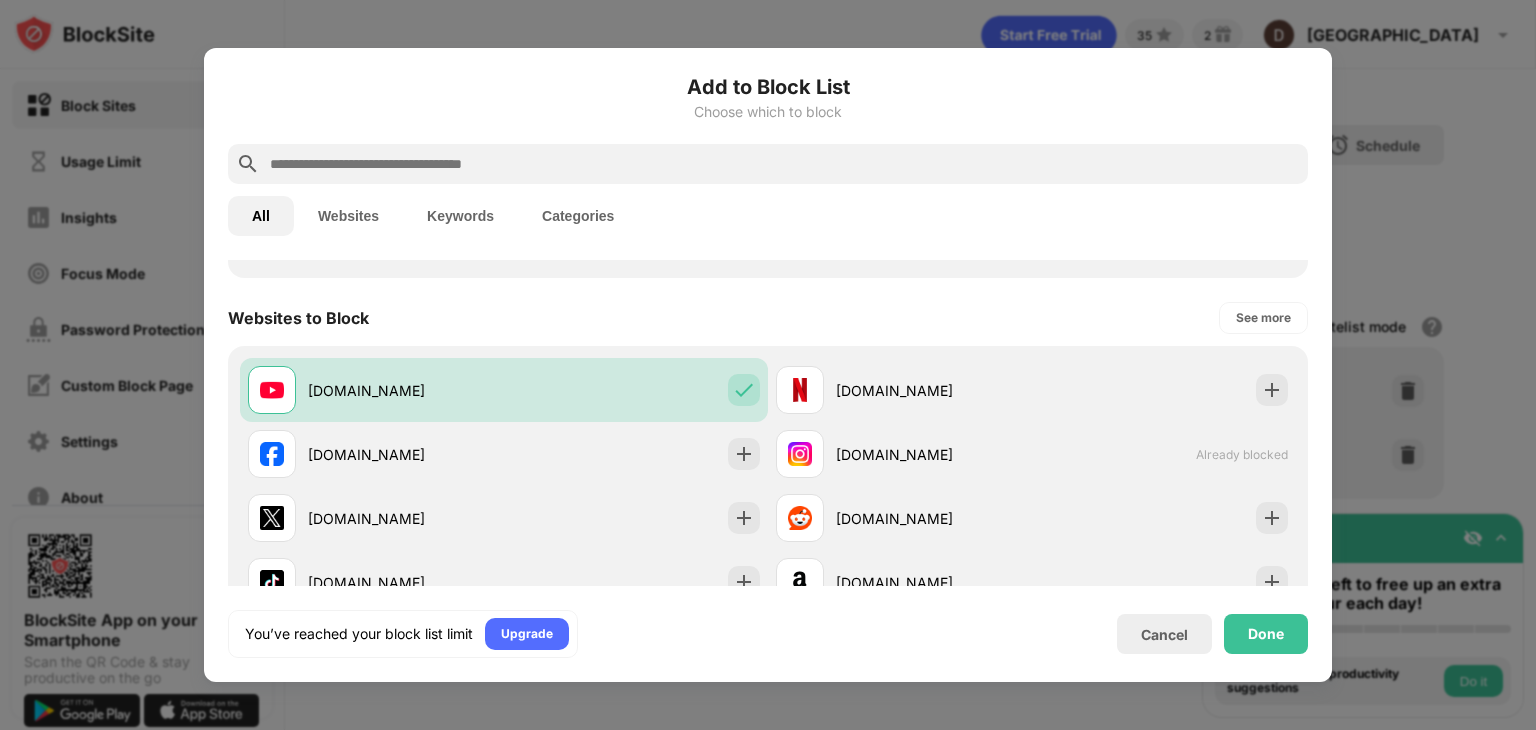 scroll, scrollTop: 255, scrollLeft: 0, axis: vertical 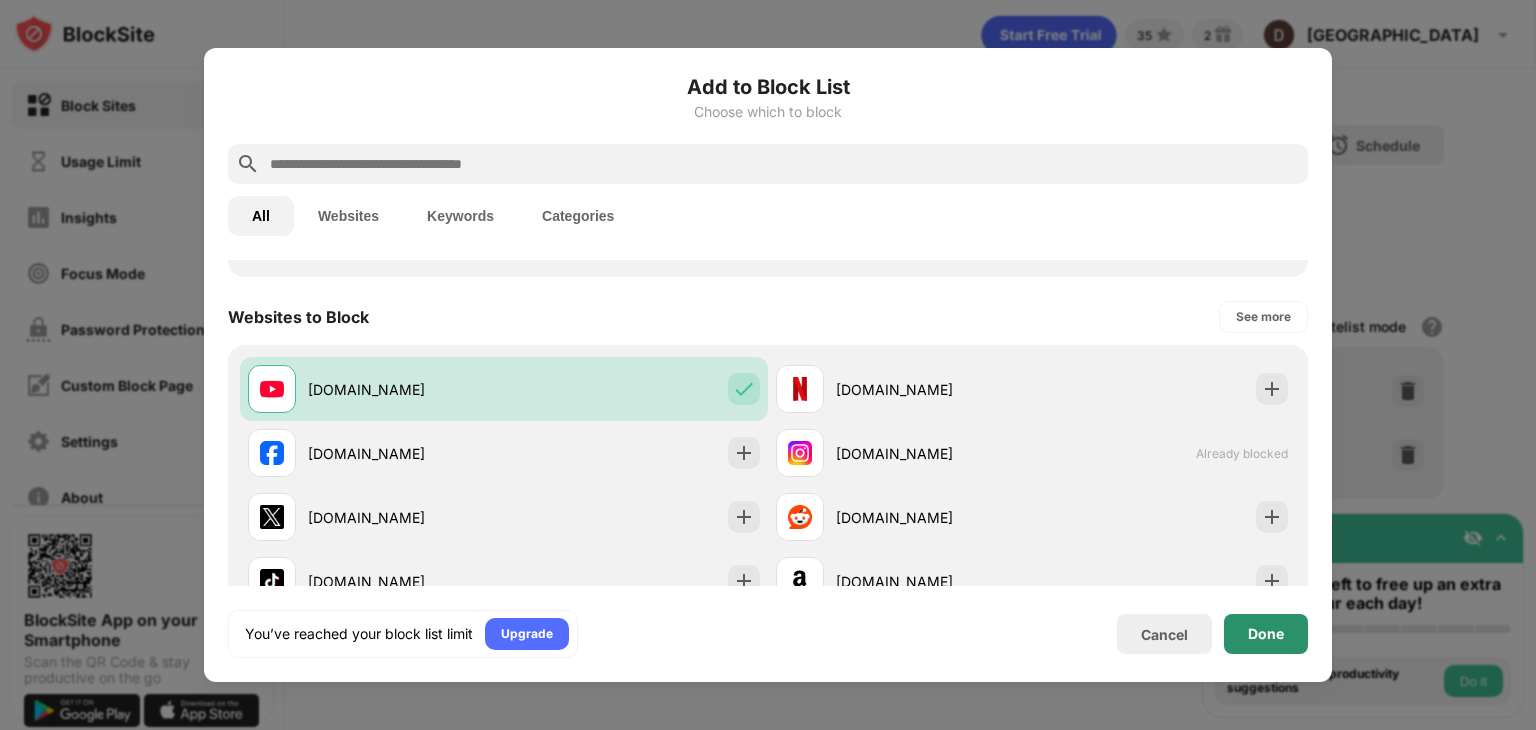 click on "Done" at bounding box center [1266, 634] 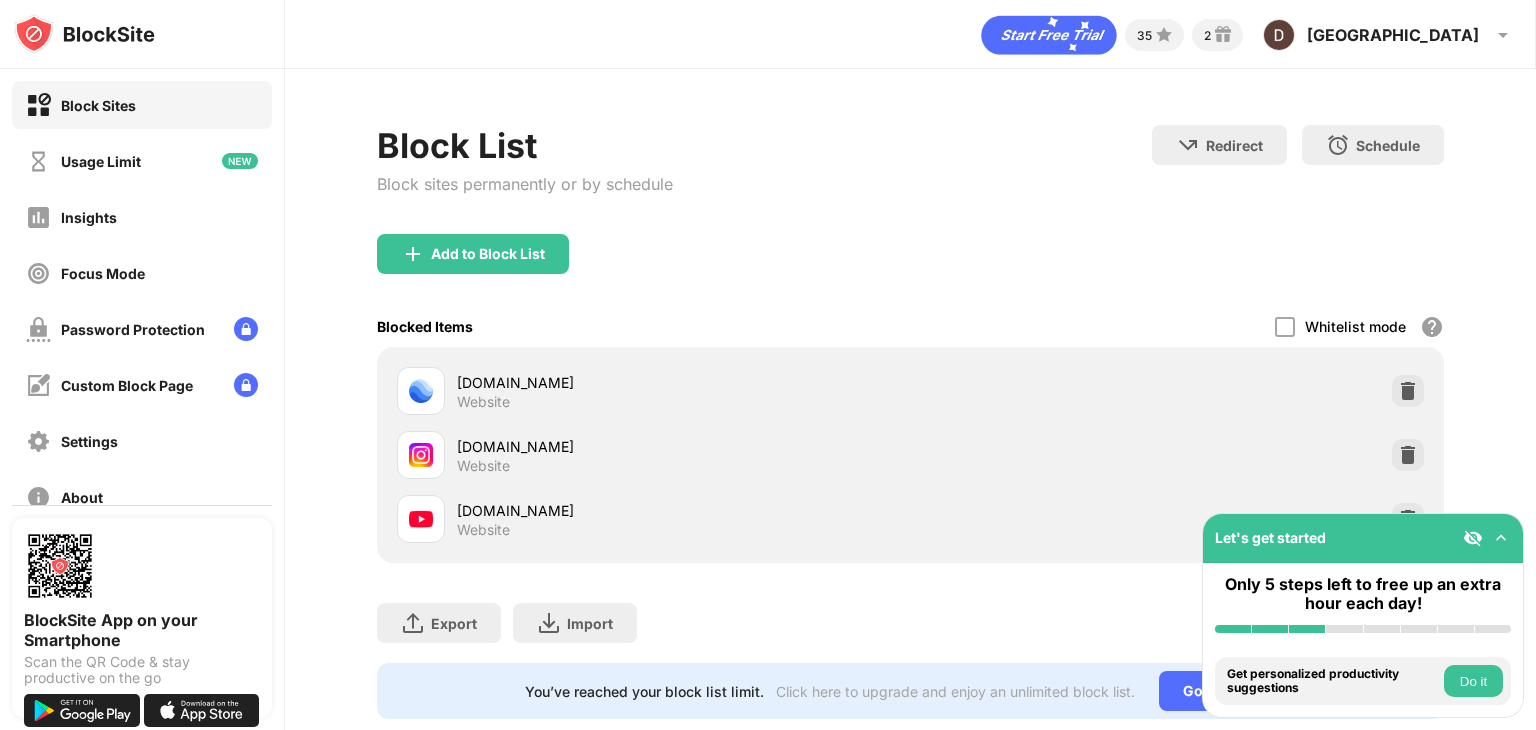 scroll, scrollTop: 59, scrollLeft: 0, axis: vertical 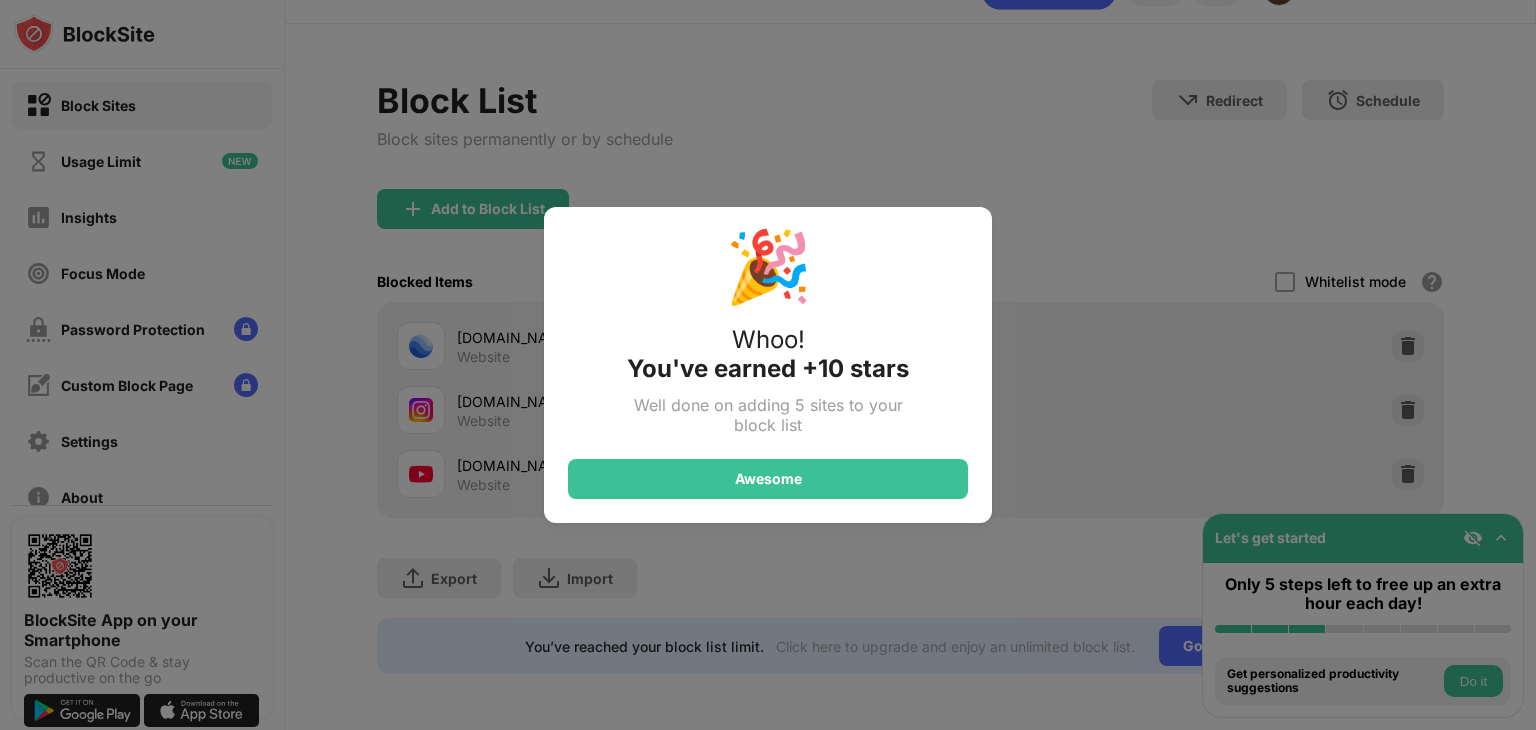 click on "🎉 Whoo! You've earned +10 stars Well done on adding 5 sites to your block list Awesome" at bounding box center [768, 365] 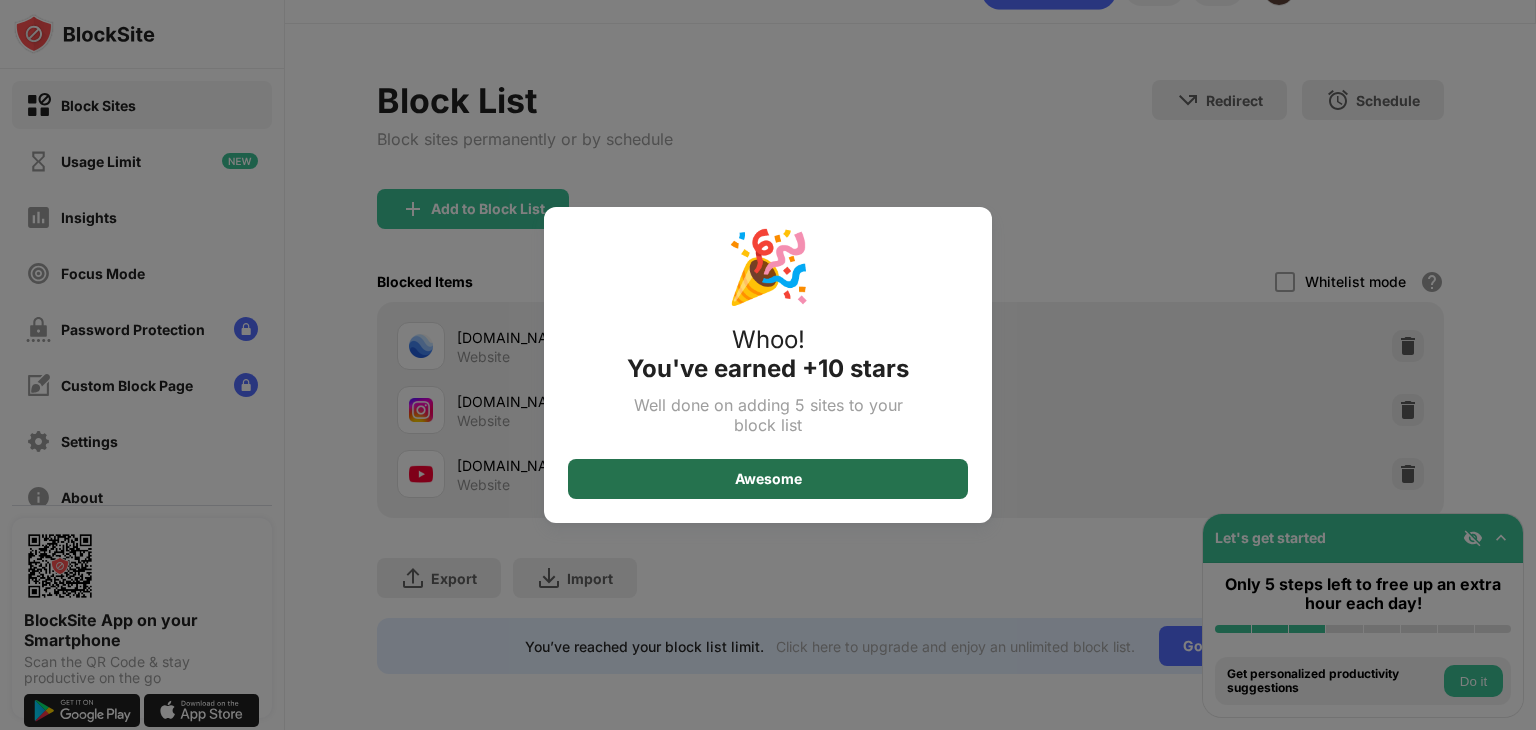 click on "Awesome" at bounding box center [768, 479] 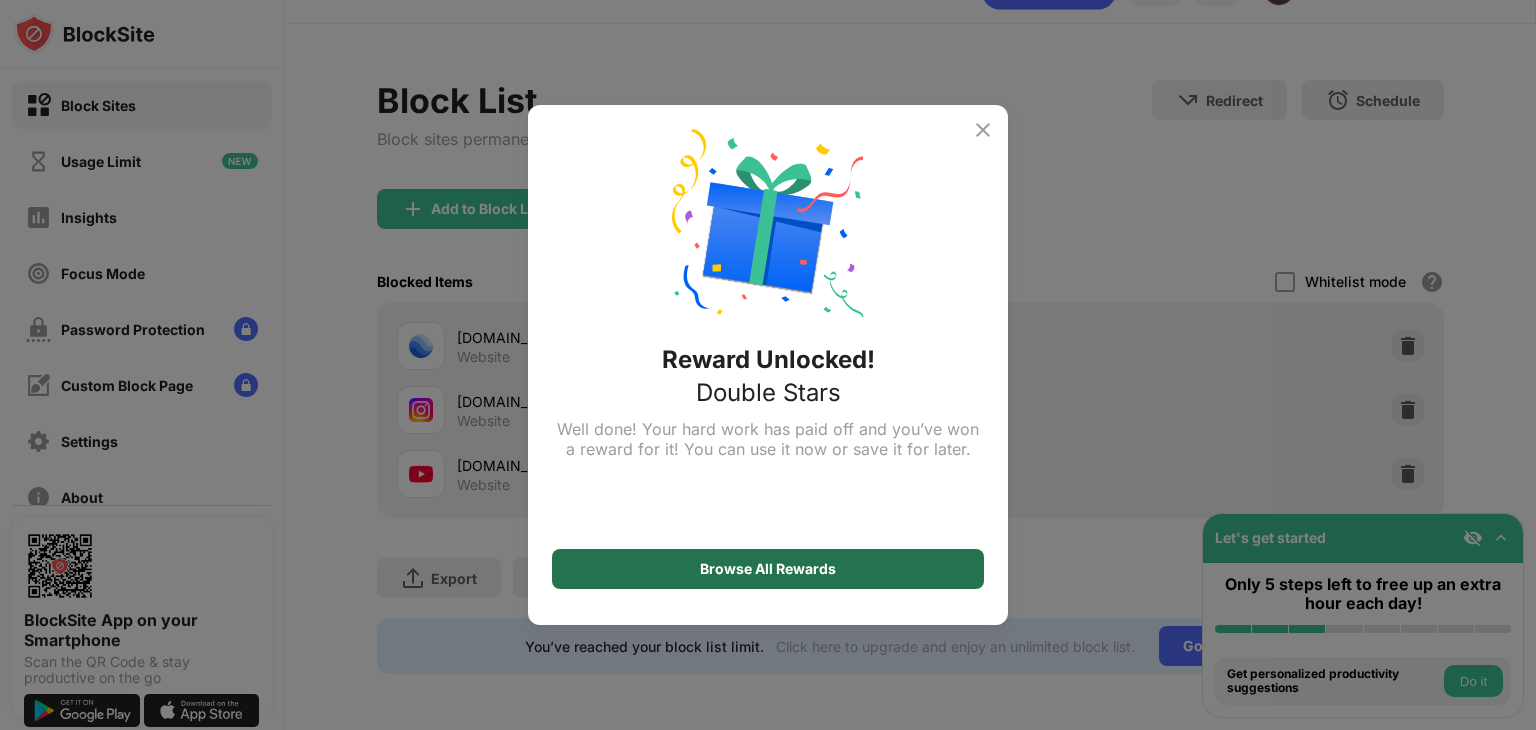 click on "Browse All Rewards" at bounding box center (768, 569) 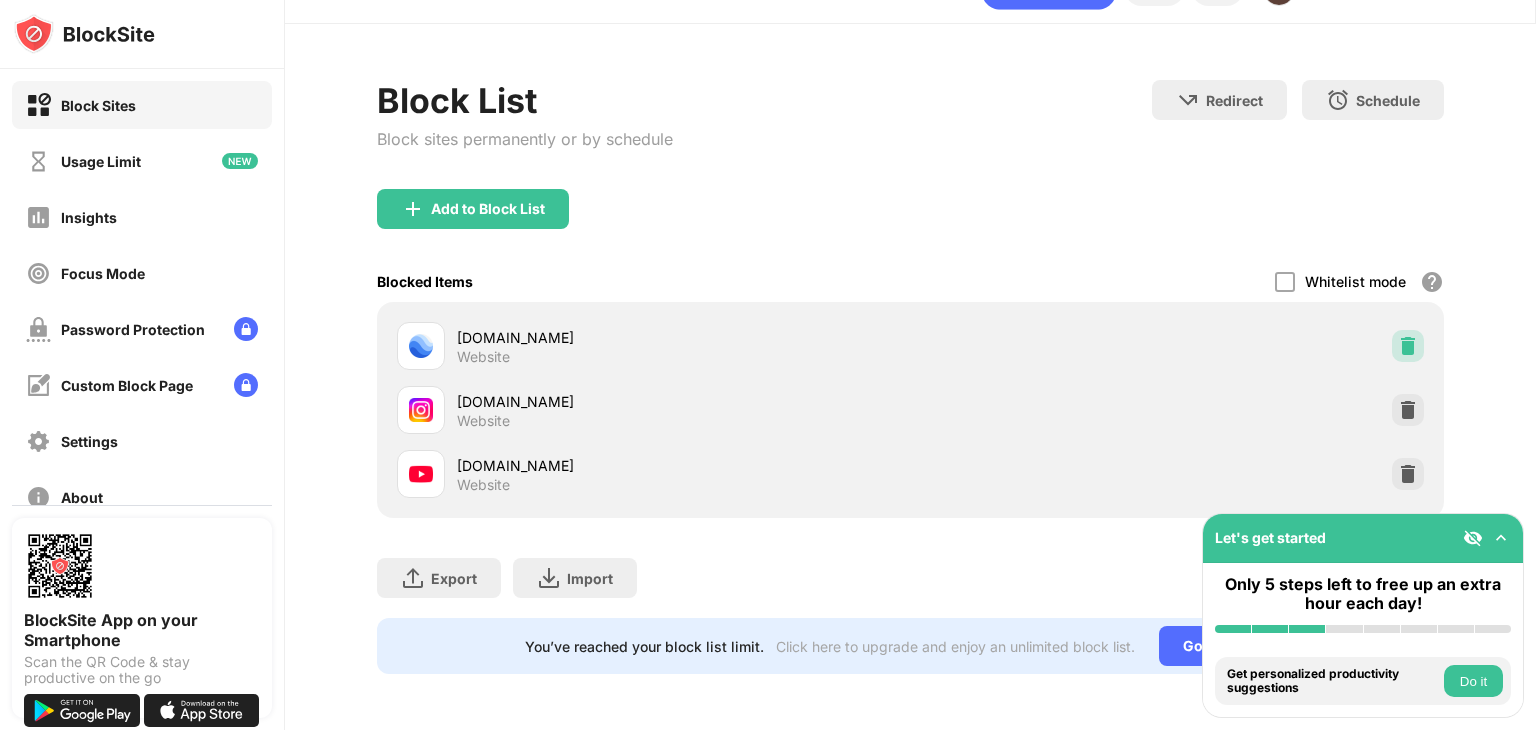 click at bounding box center (1408, 346) 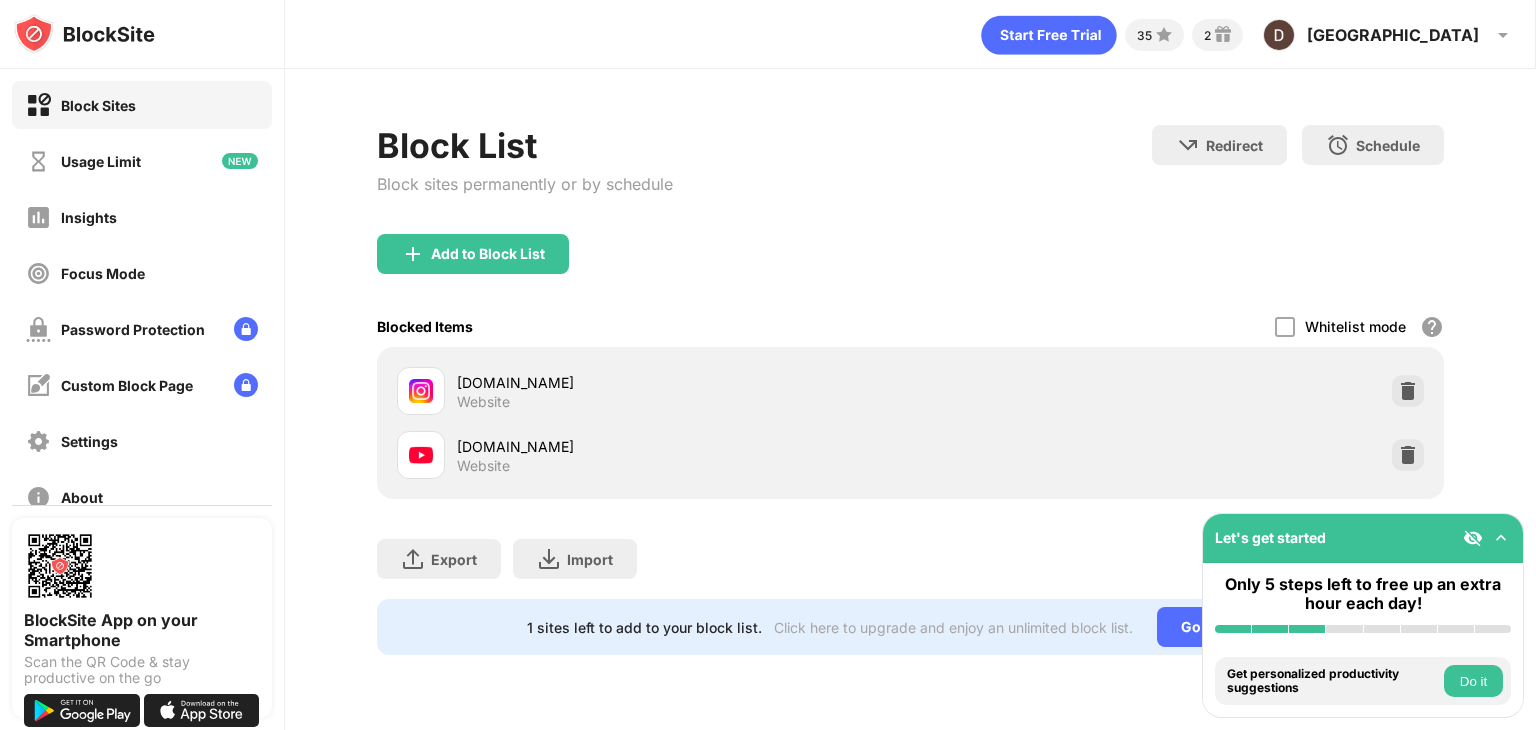 scroll, scrollTop: 0, scrollLeft: 0, axis: both 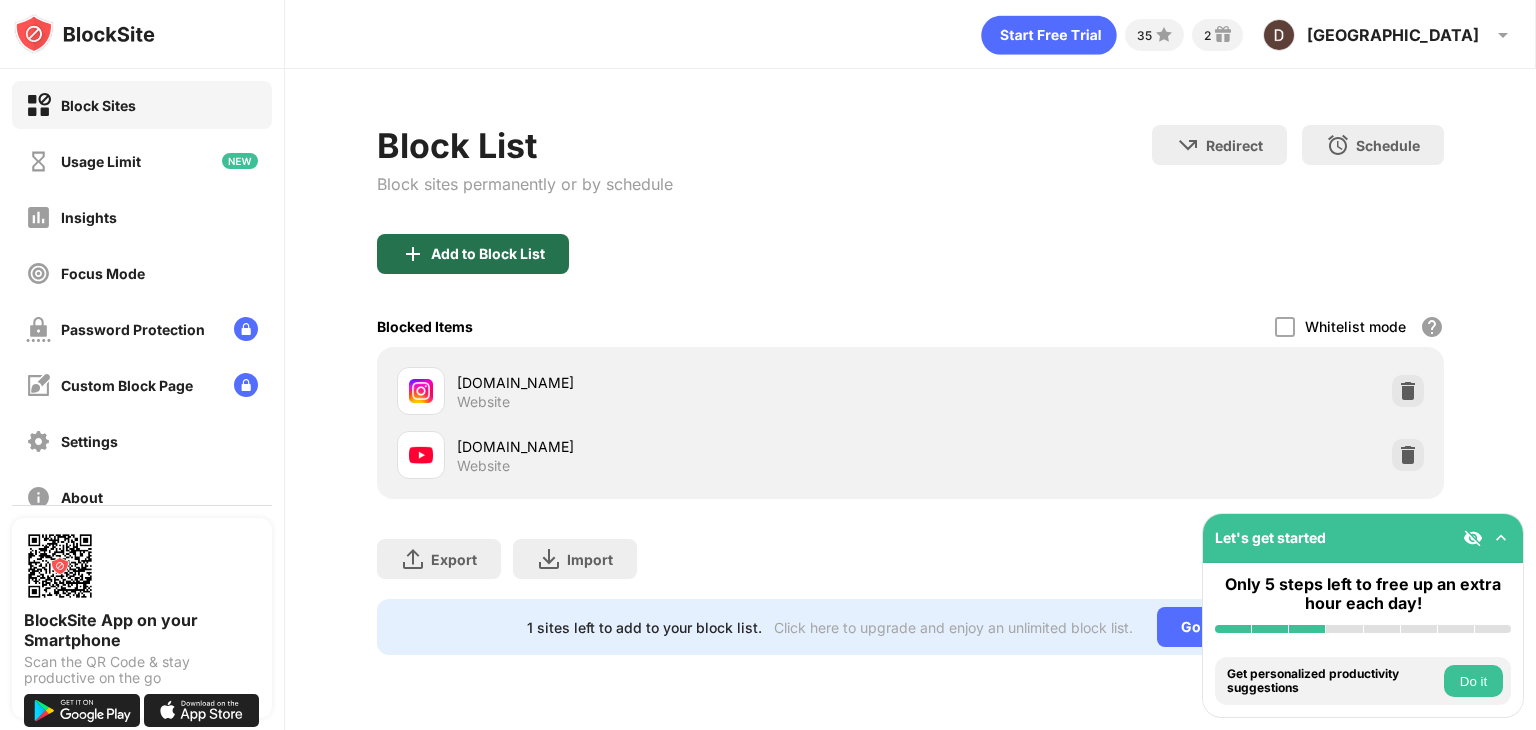 click on "Add to Block List" at bounding box center (488, 254) 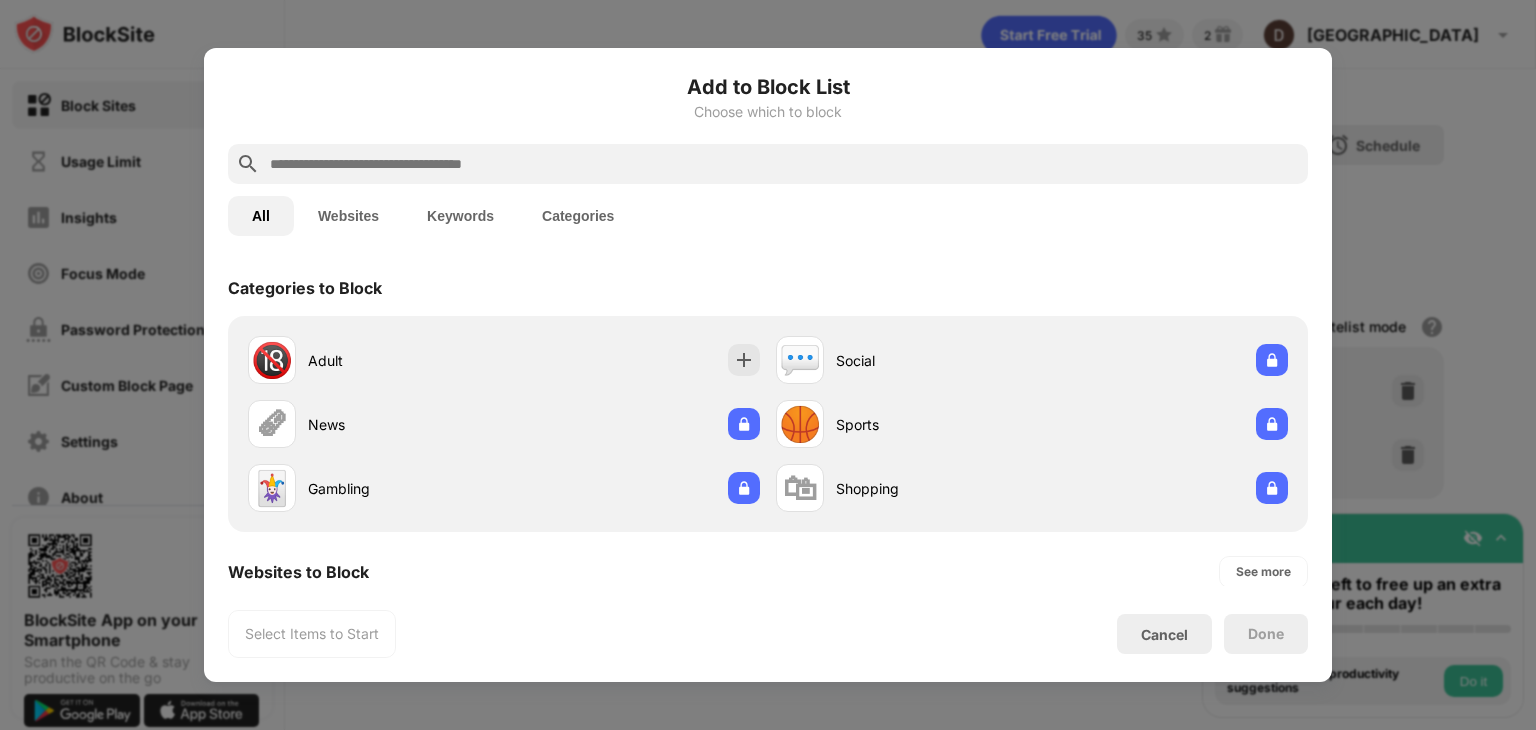 click at bounding box center [784, 164] 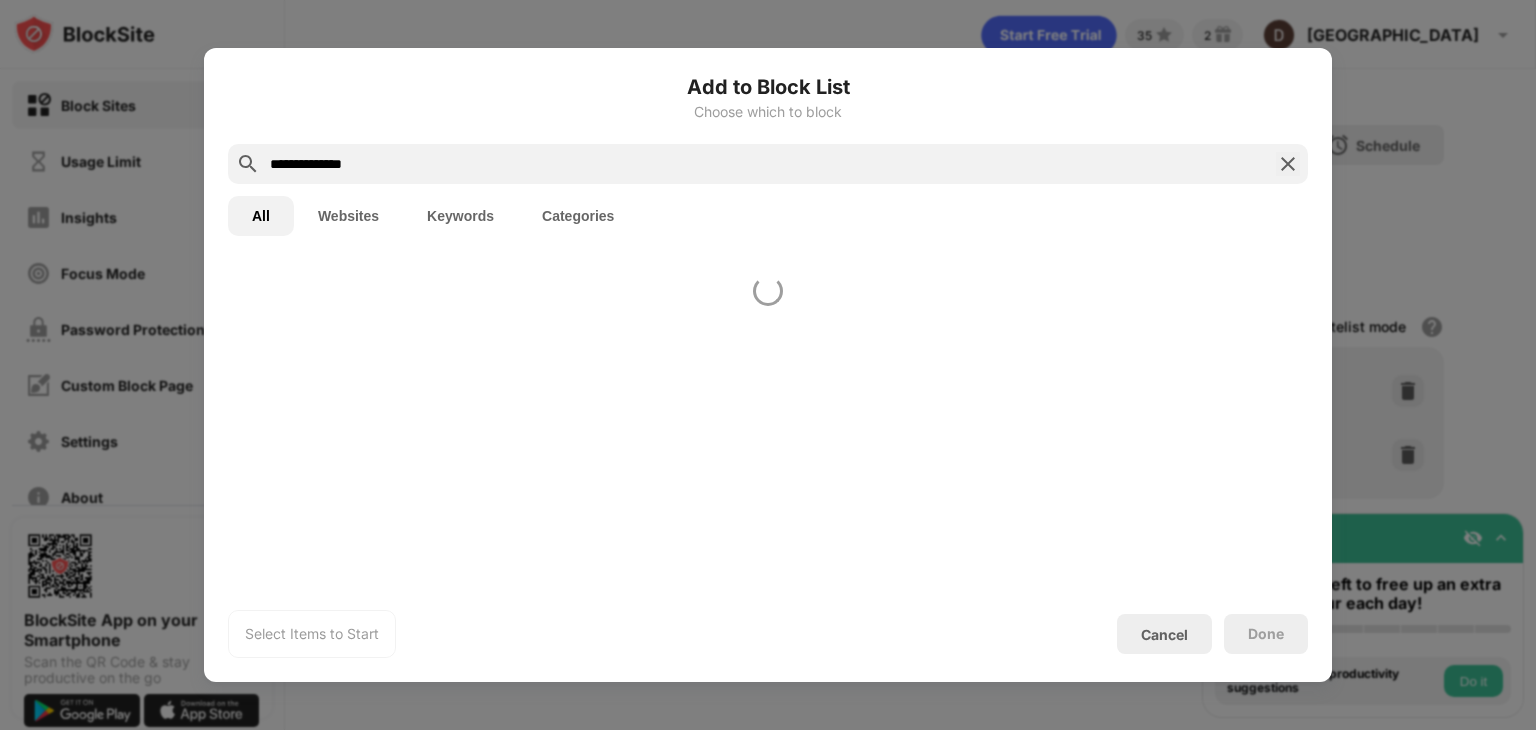 type on "**********" 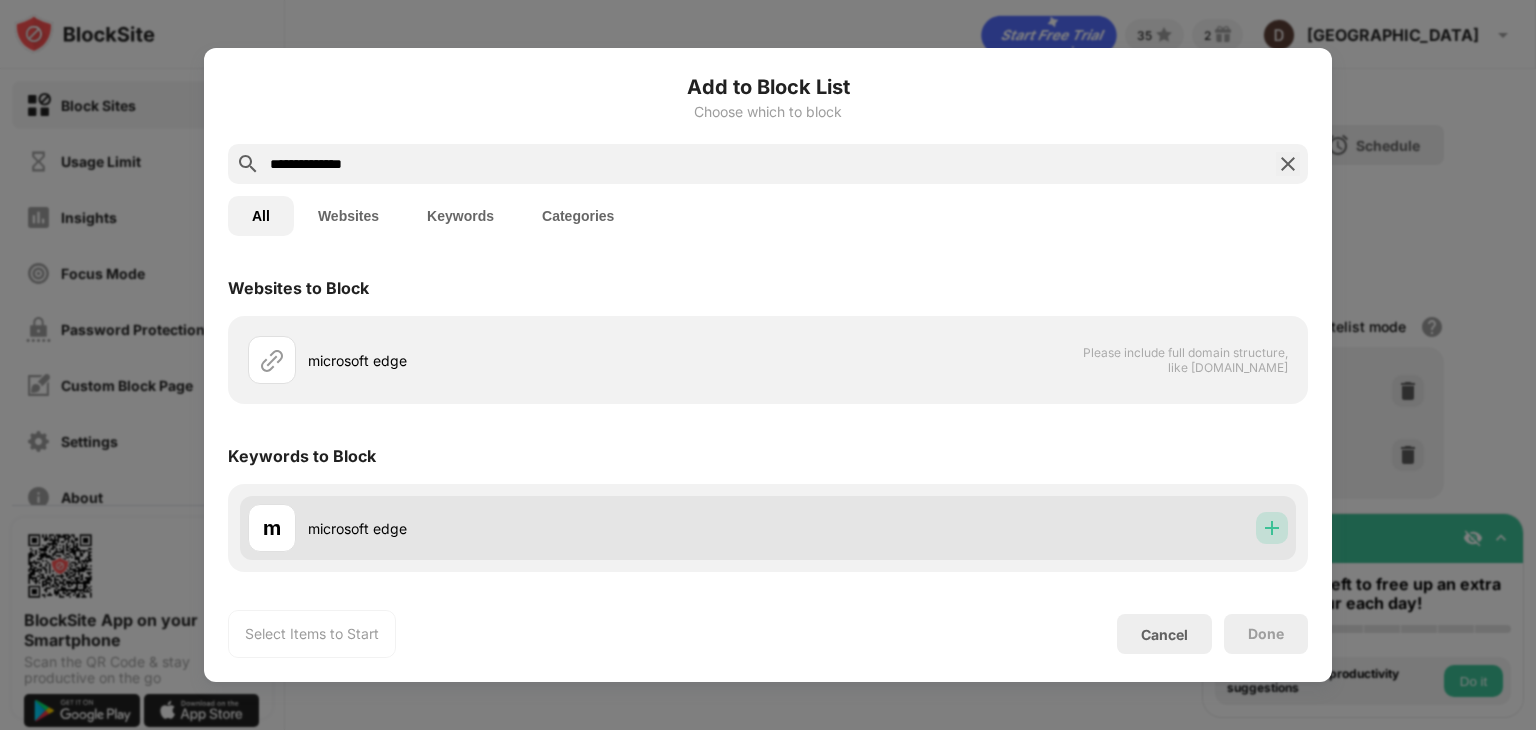 click at bounding box center [1272, 528] 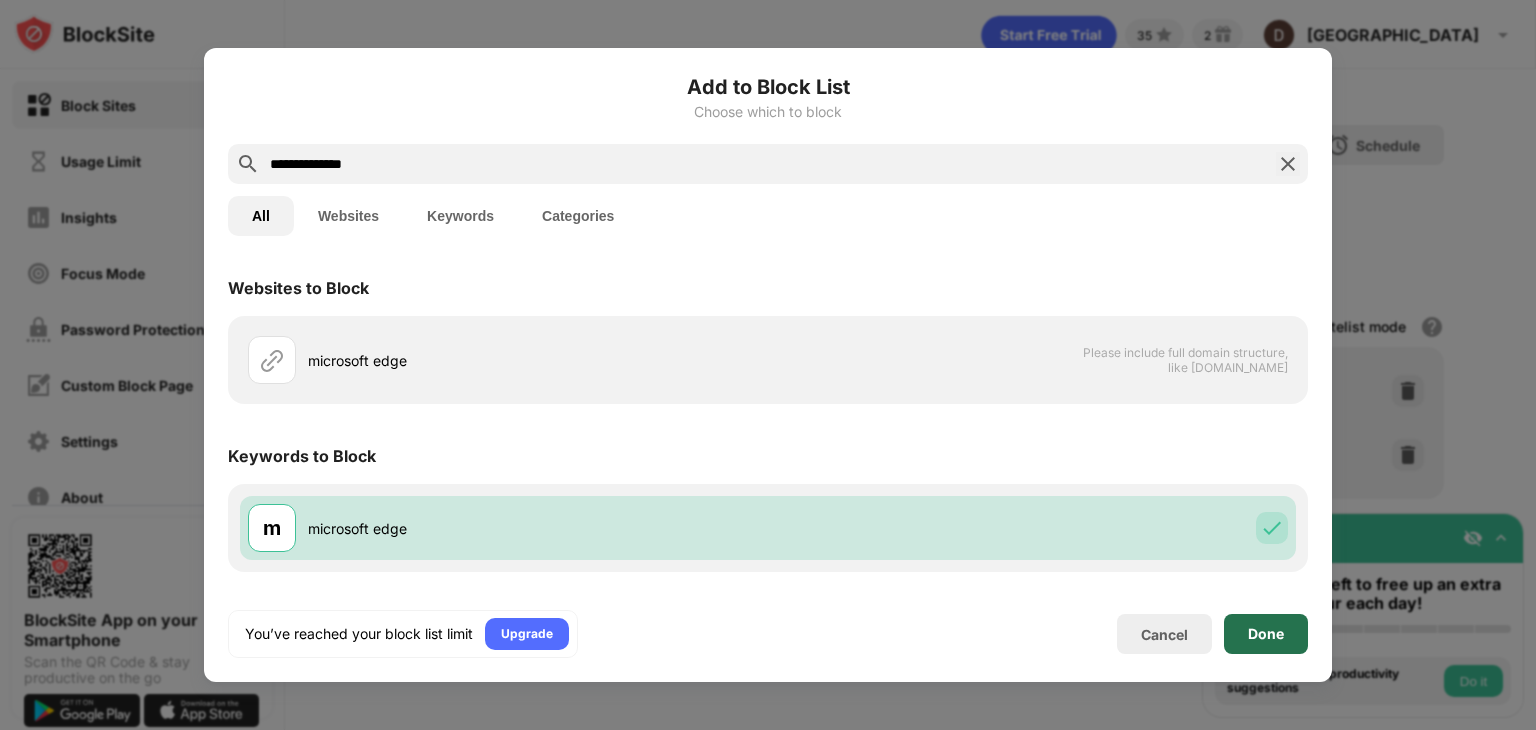 click on "Done" at bounding box center (1266, 634) 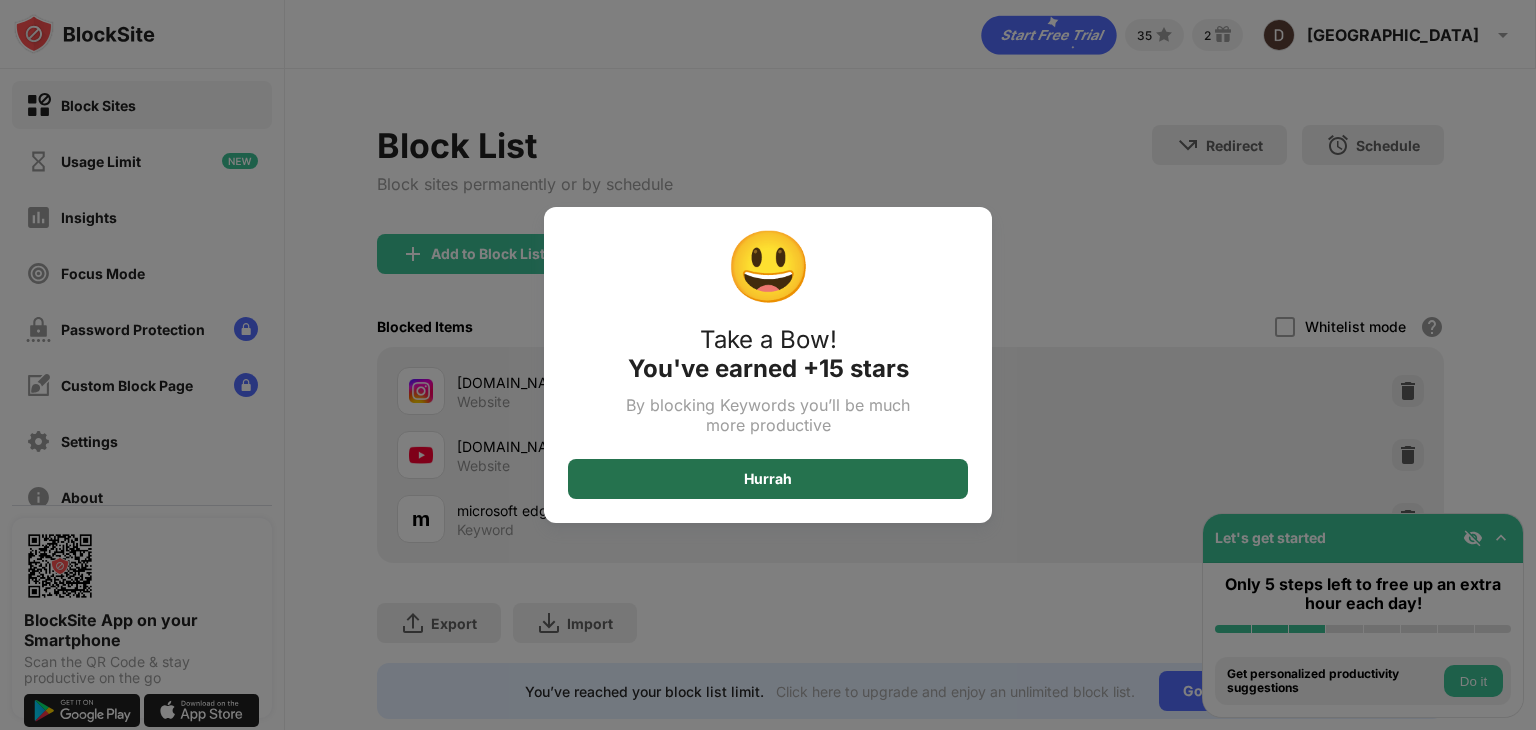 click on "Hurrah" at bounding box center (768, 479) 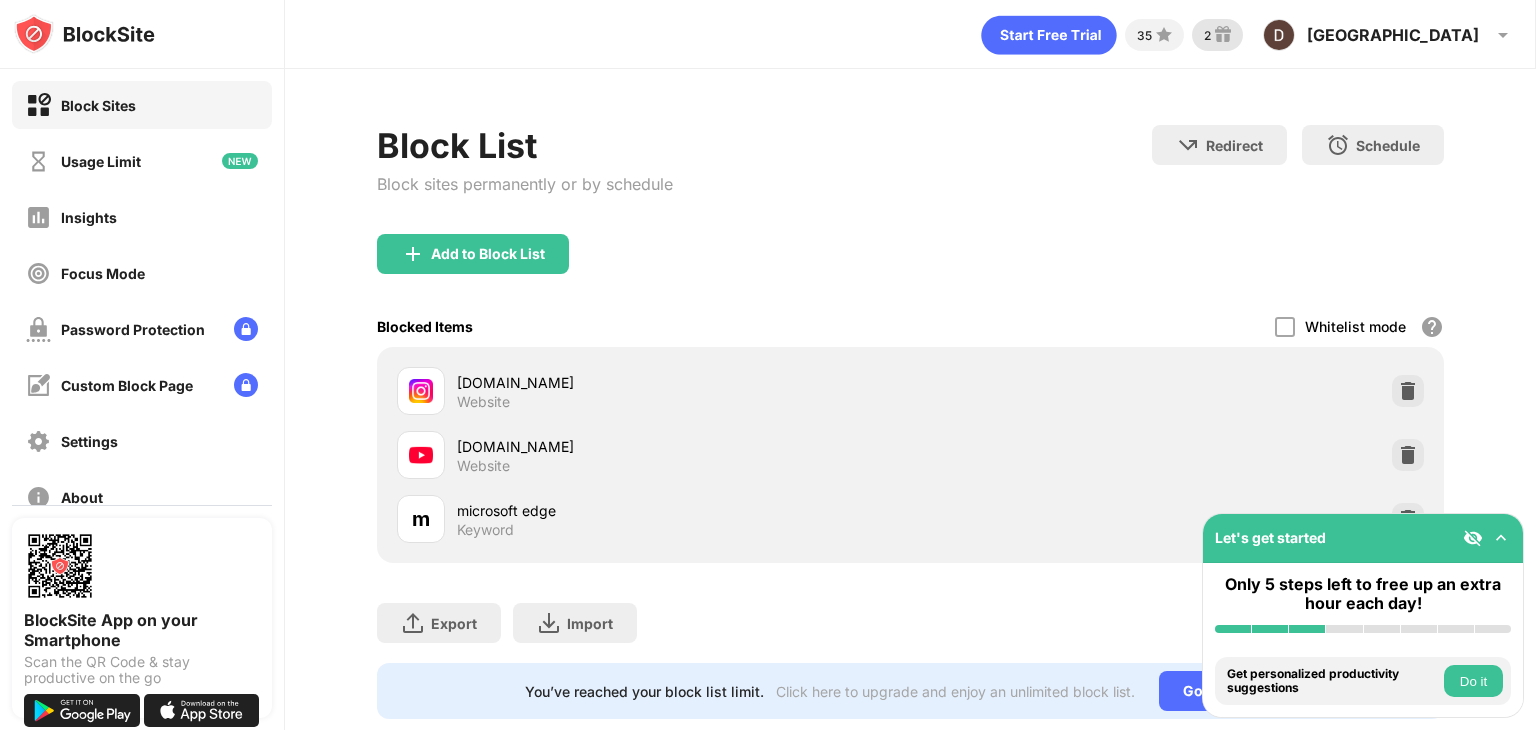 click at bounding box center [1223, 35] 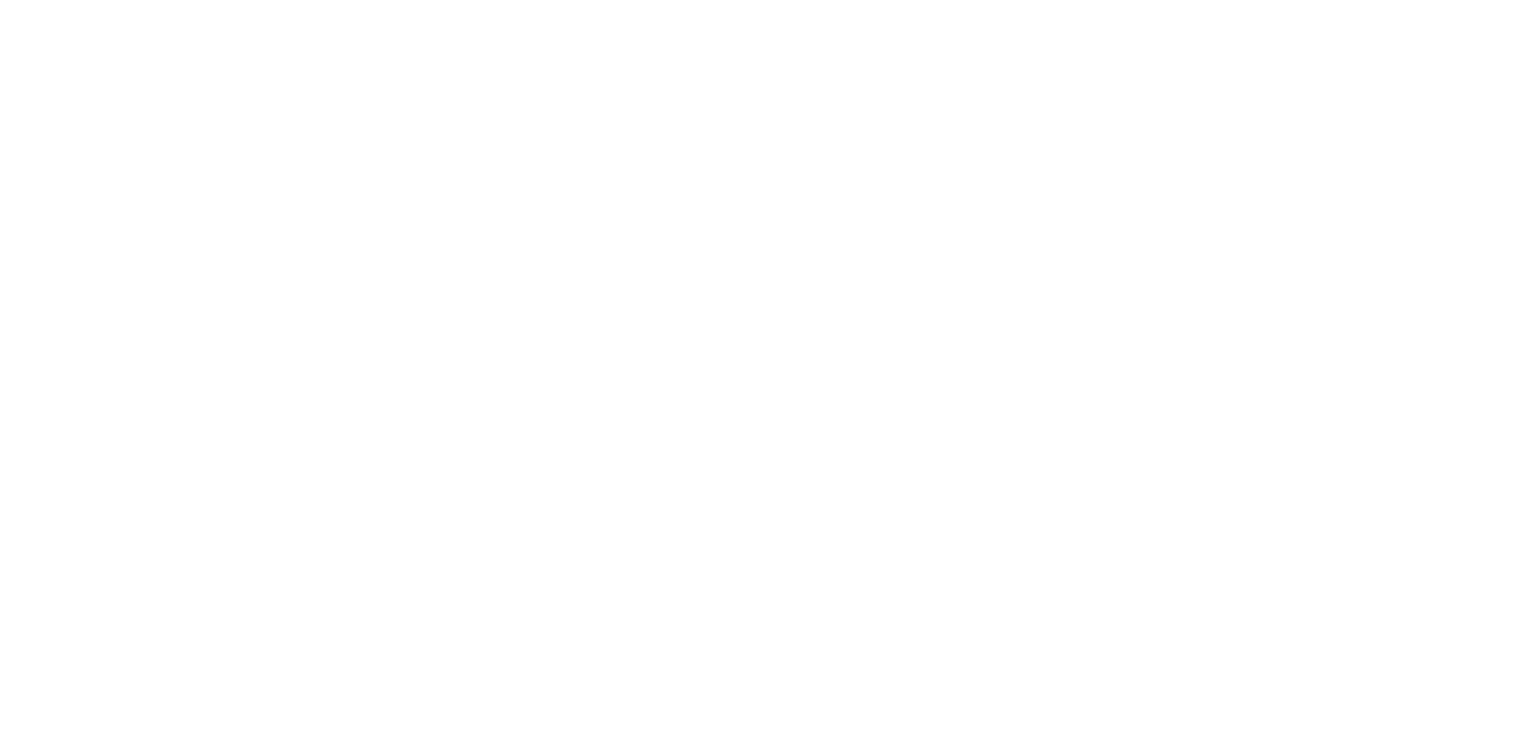 scroll, scrollTop: 0, scrollLeft: 0, axis: both 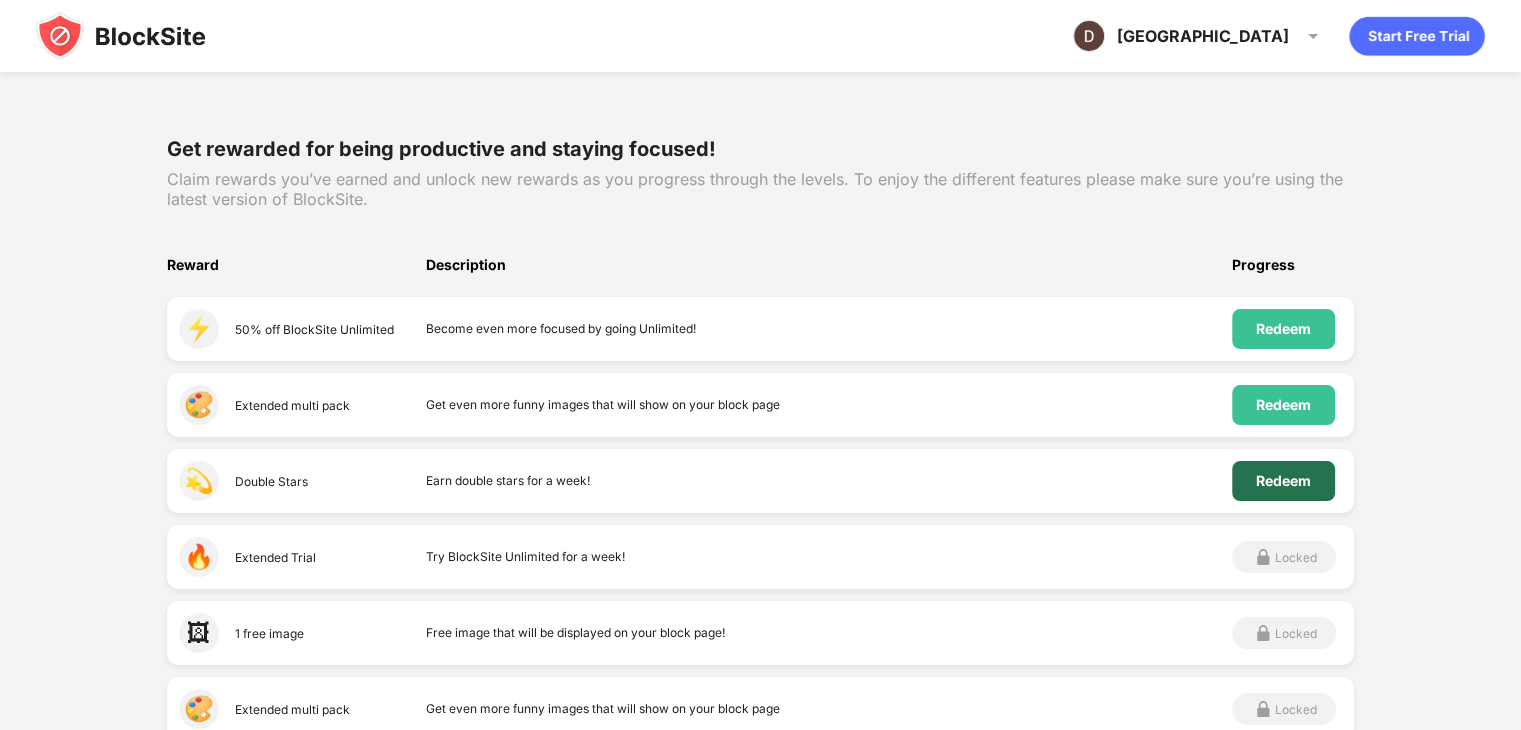 click on "Redeem" at bounding box center [1283, 481] 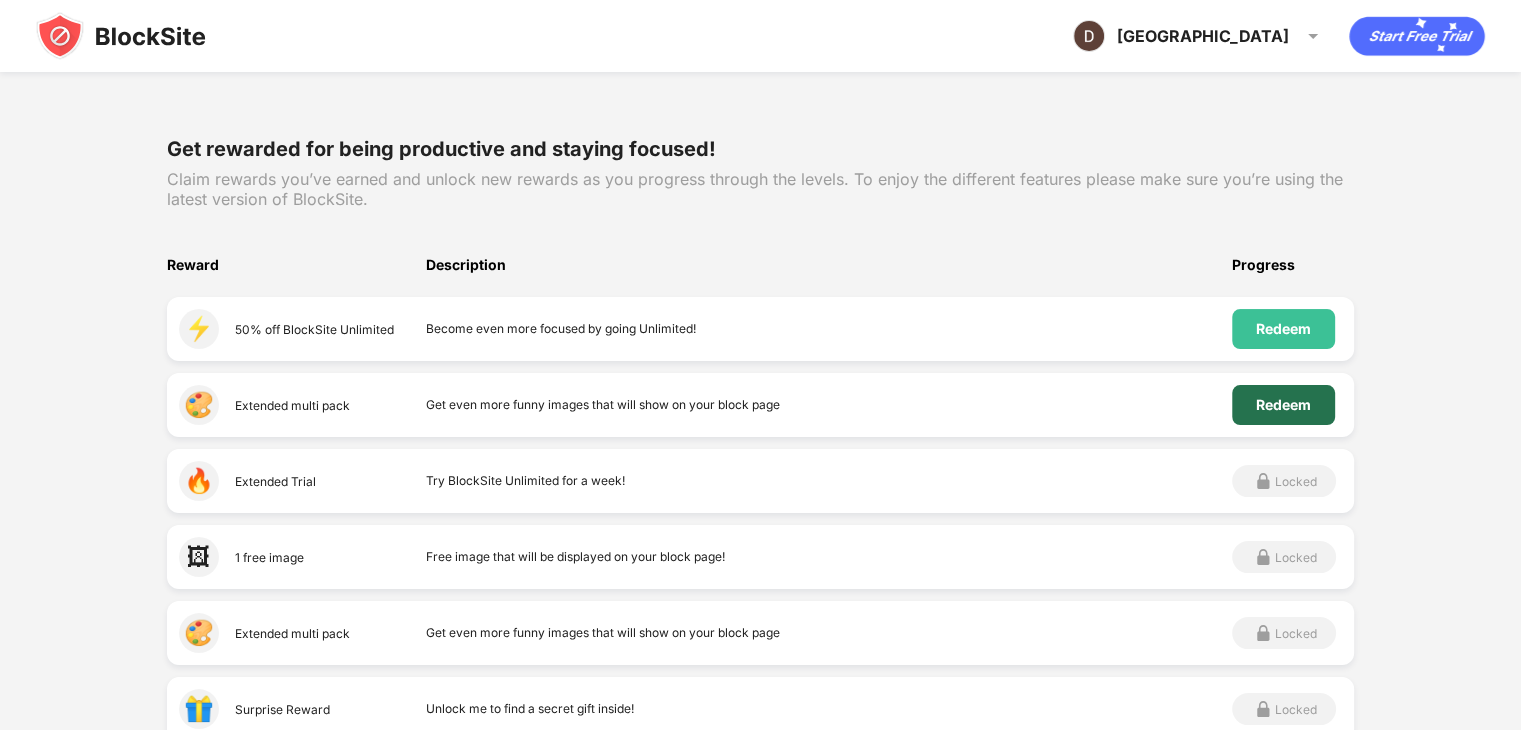 click on "Redeem" at bounding box center [1283, 405] 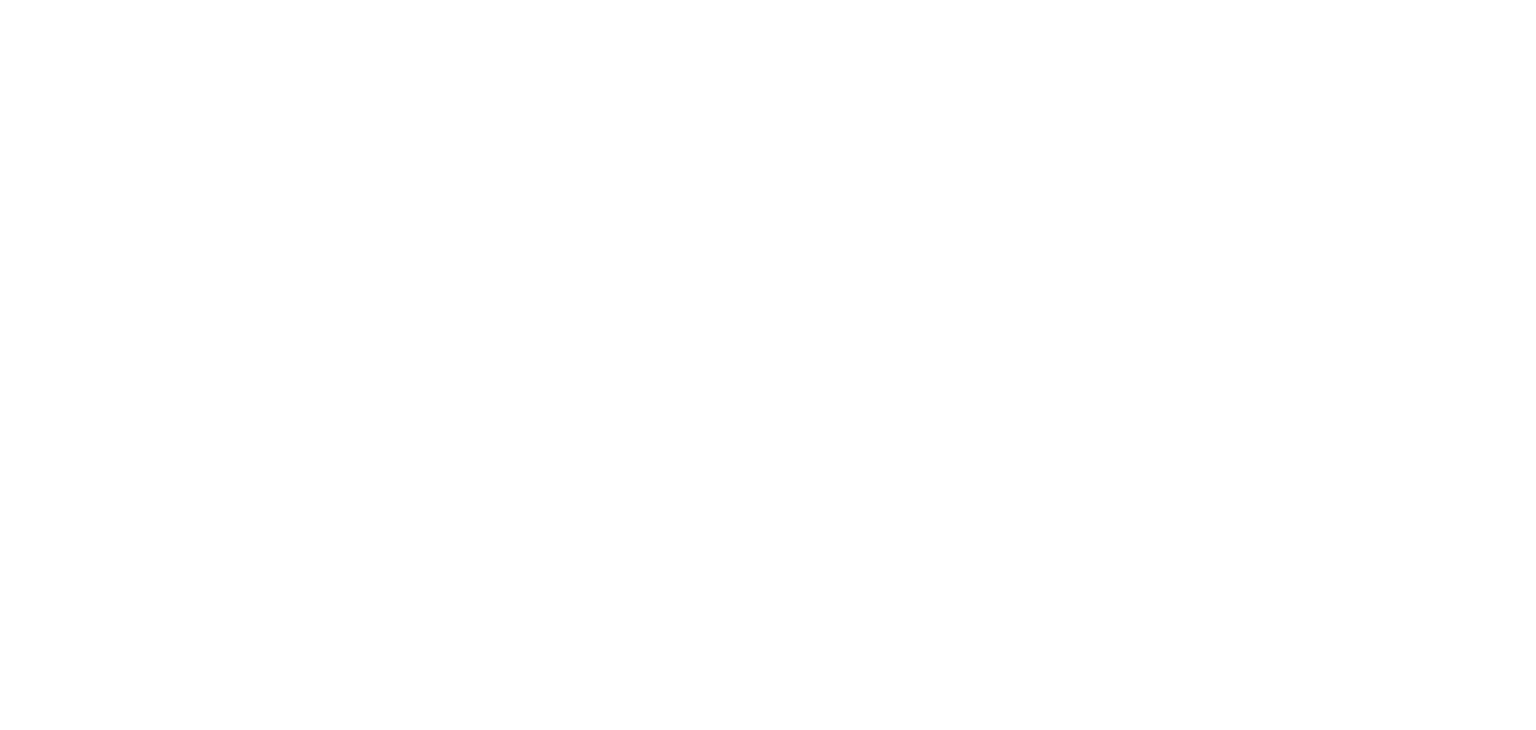 scroll, scrollTop: 0, scrollLeft: 0, axis: both 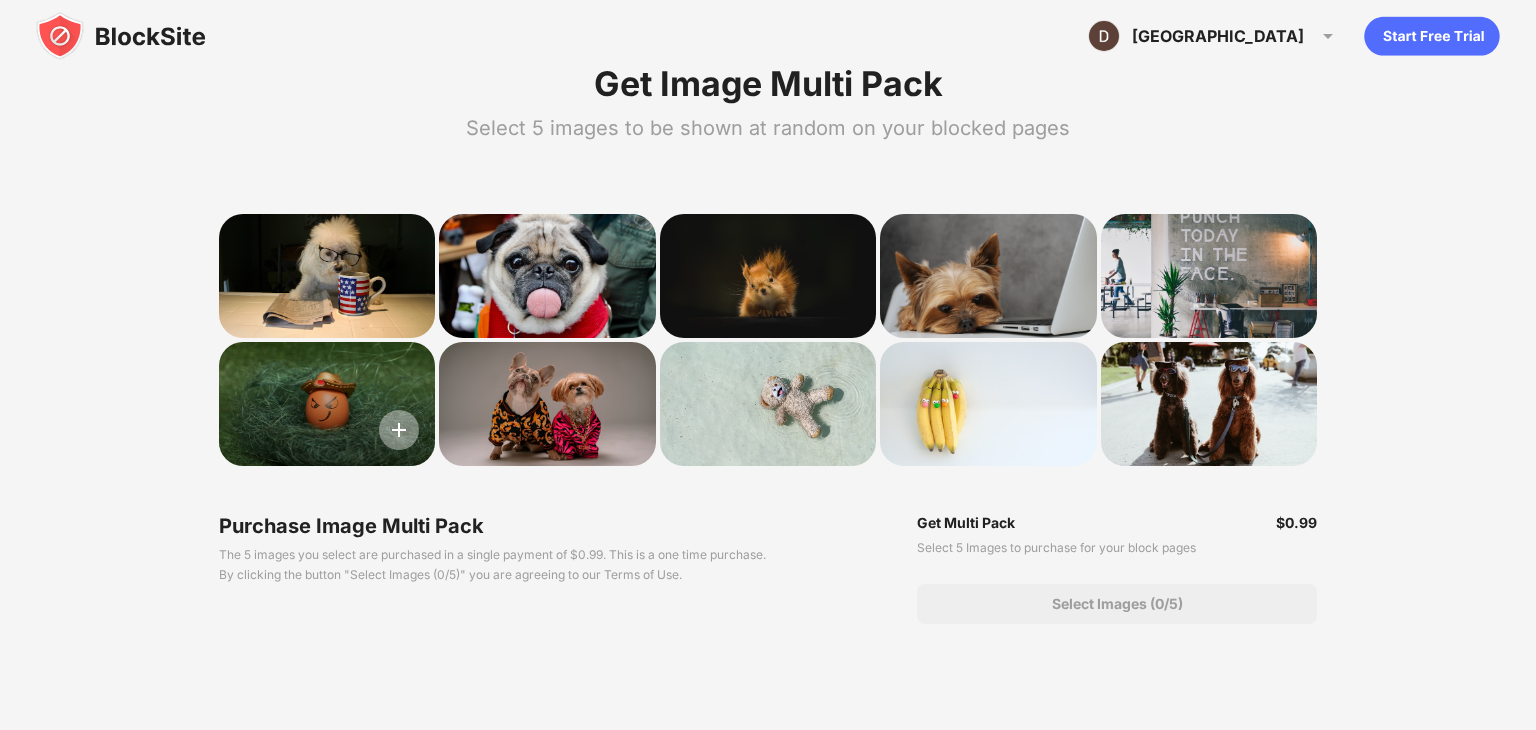 click at bounding box center [399, 430] 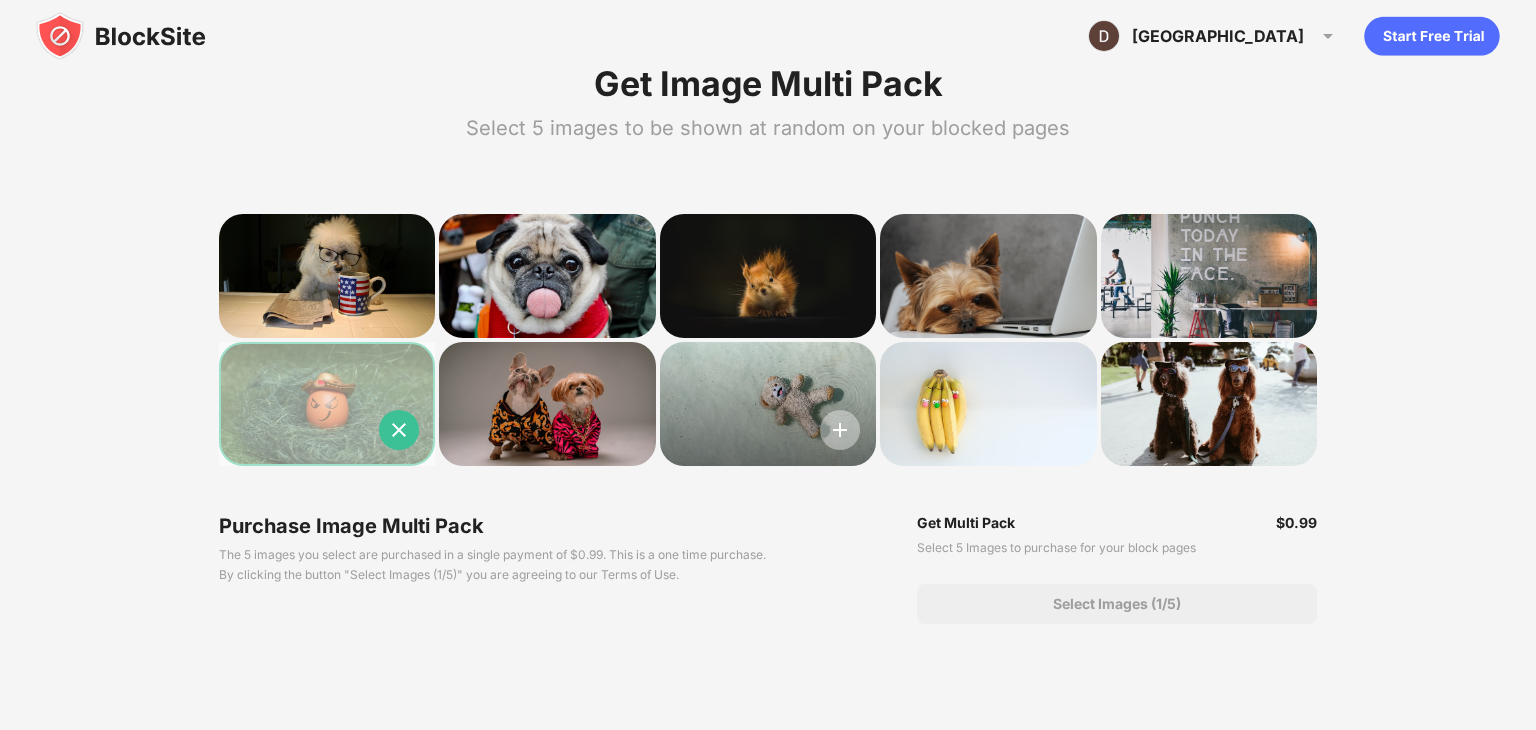 click at bounding box center [840, 430] 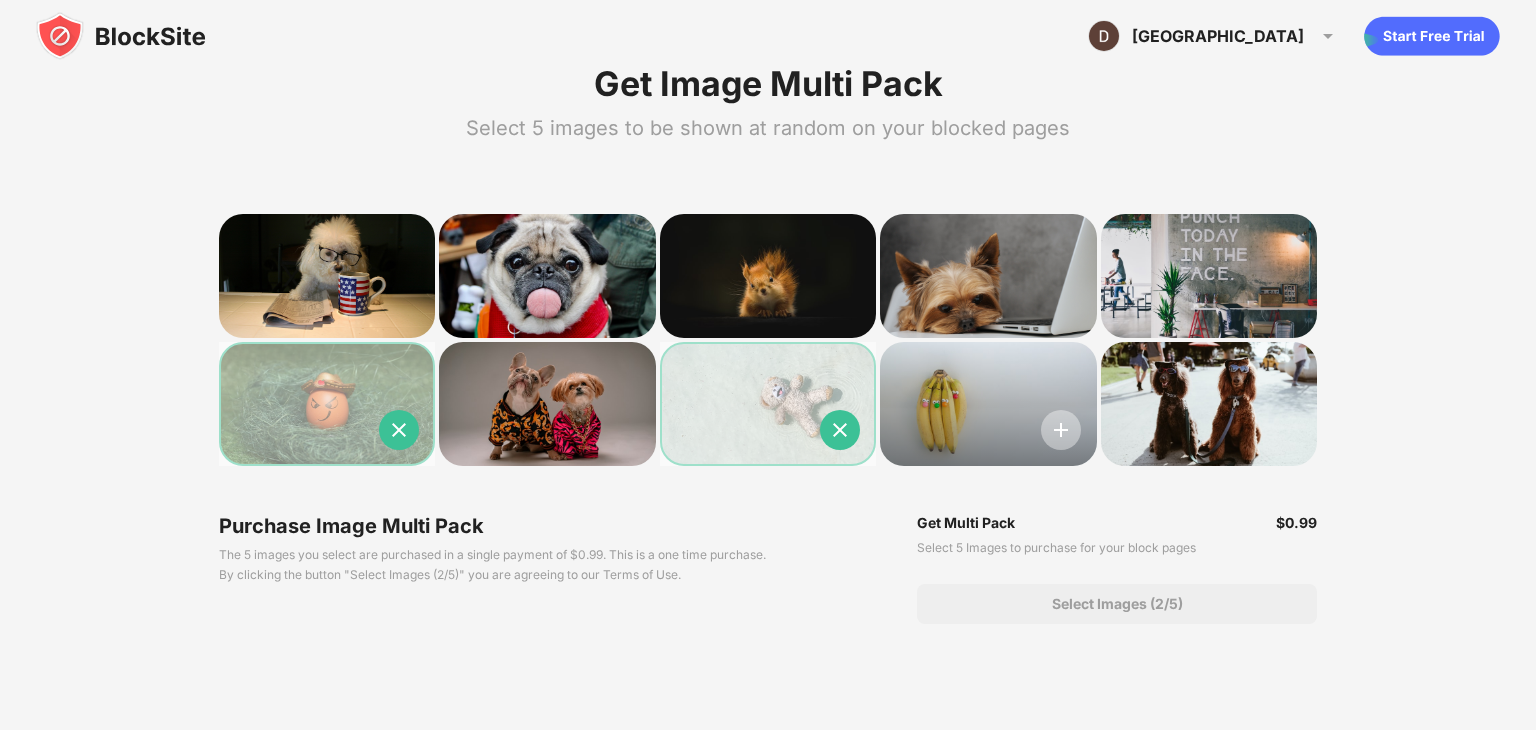 click at bounding box center [1061, 430] 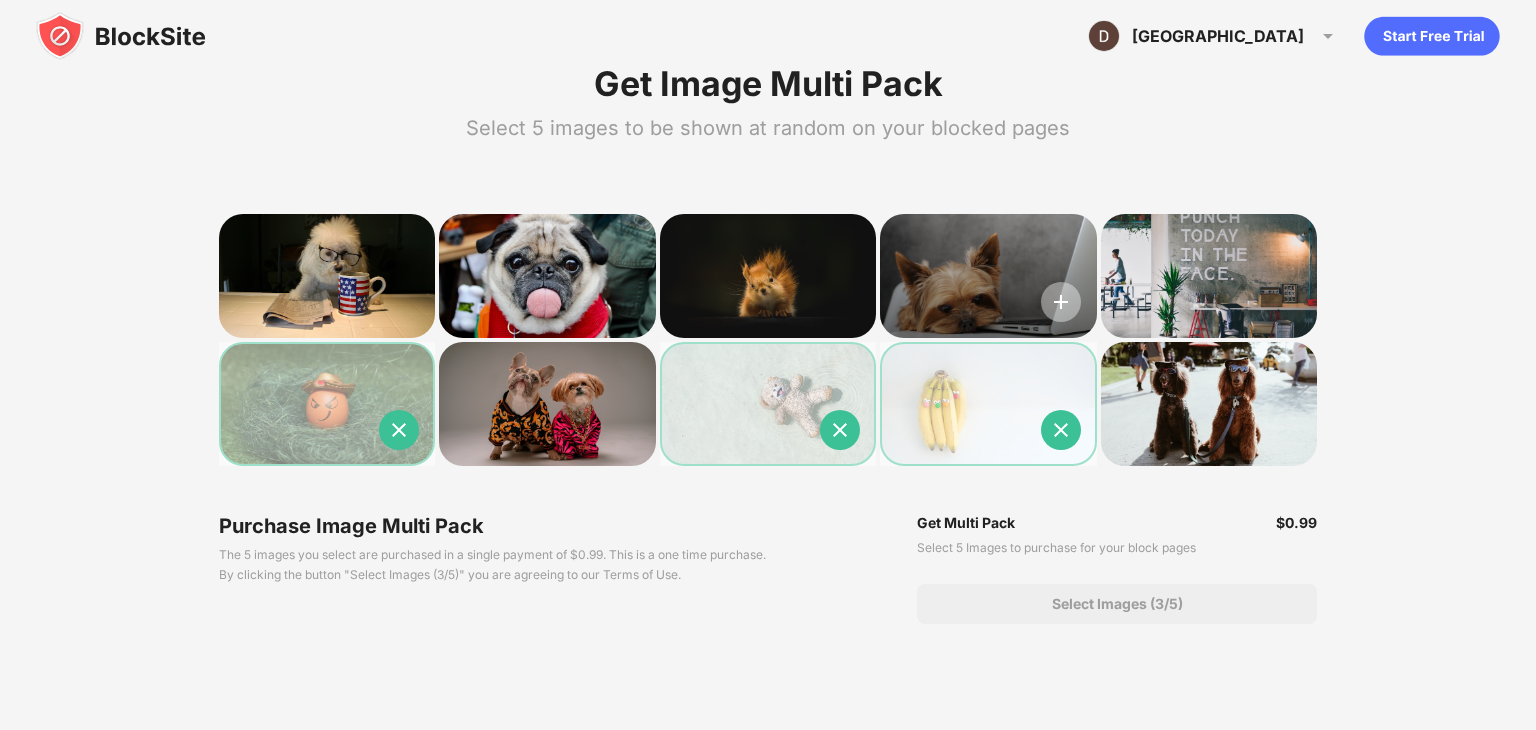 click at bounding box center (1061, 302) 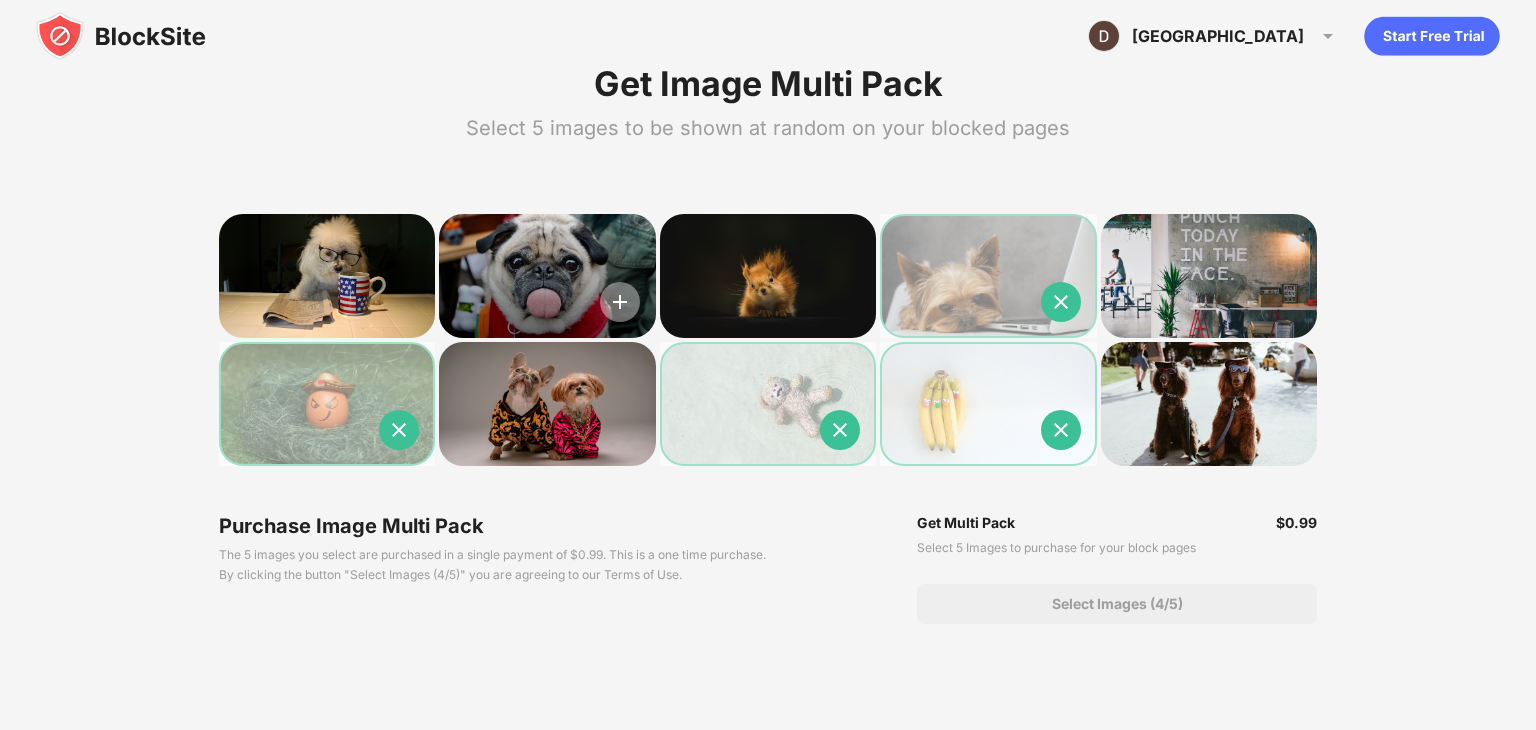 click at bounding box center [620, 302] 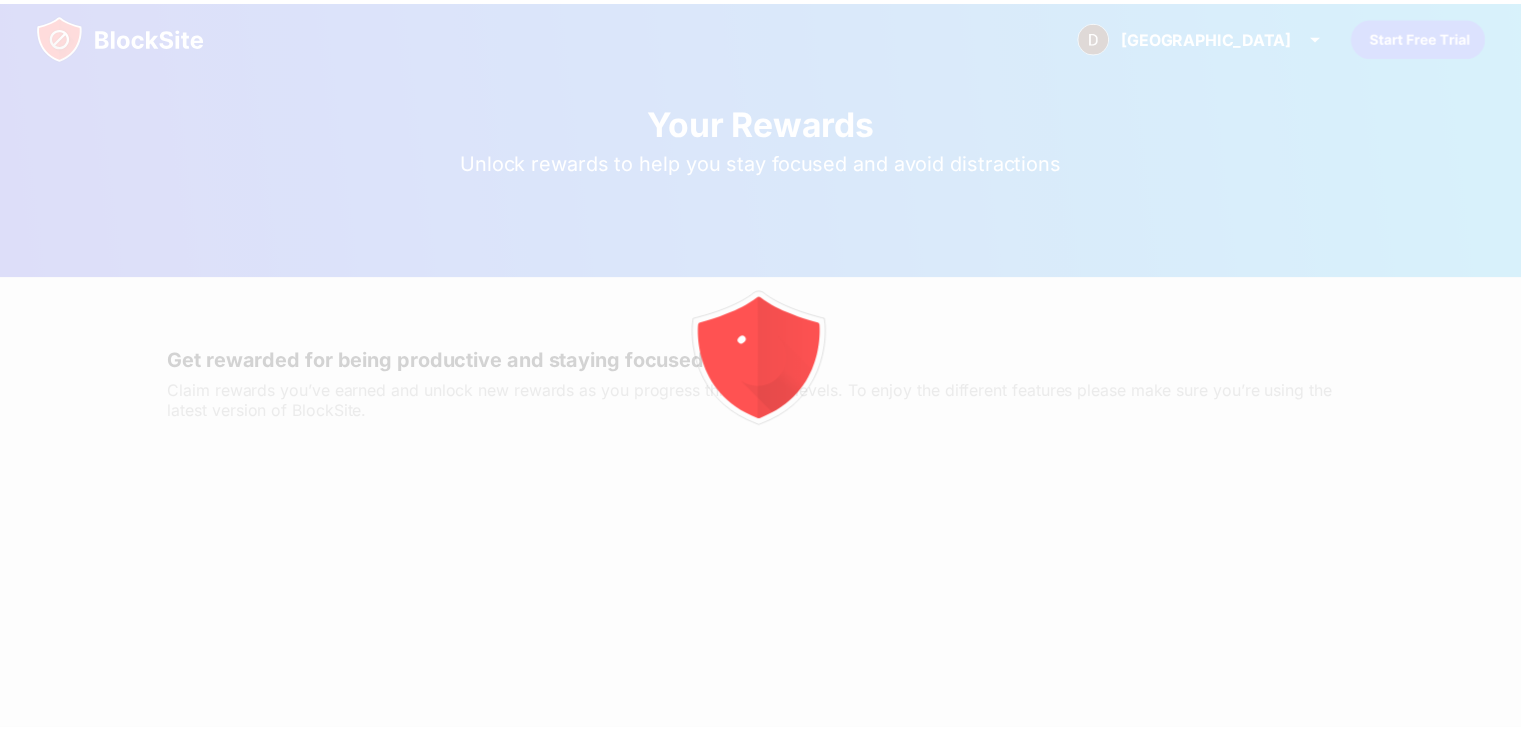 scroll, scrollTop: 100, scrollLeft: 0, axis: vertical 